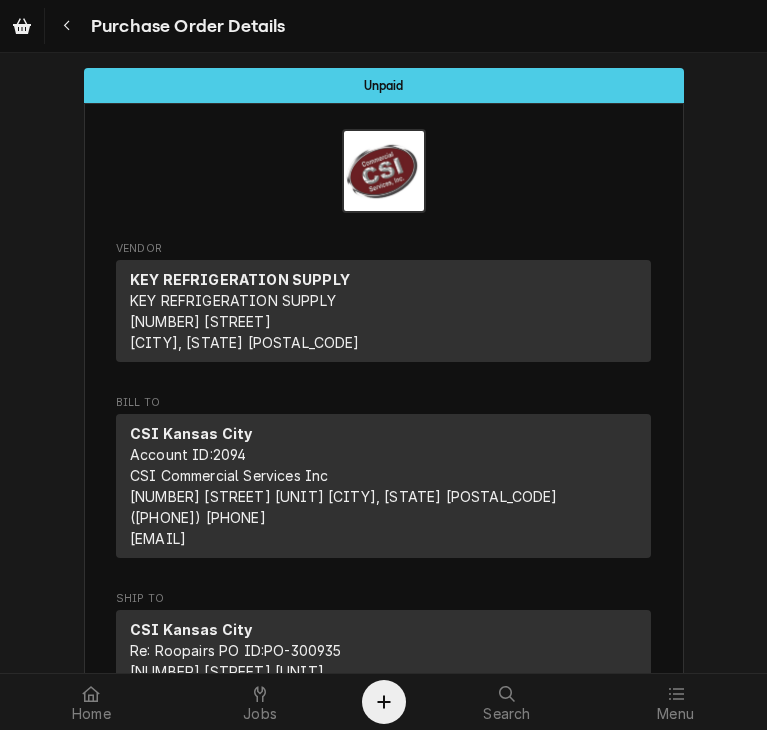 scroll, scrollTop: 0, scrollLeft: 0, axis: both 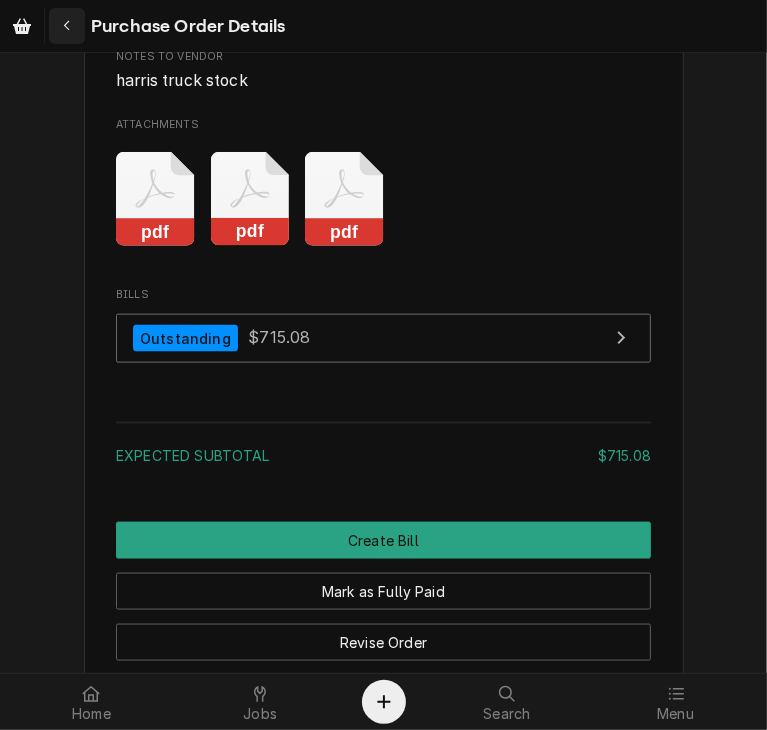 click at bounding box center (67, 26) 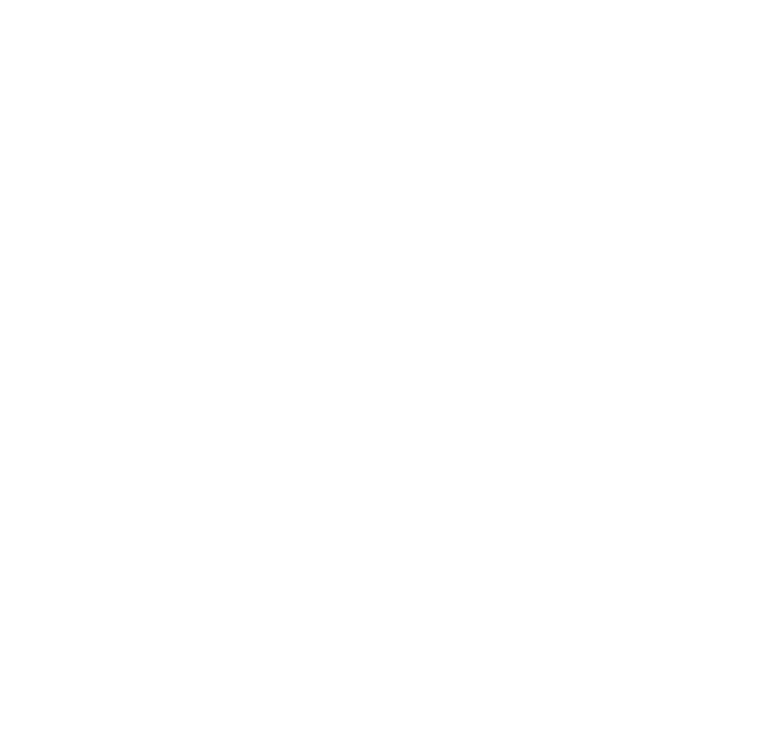scroll, scrollTop: 0, scrollLeft: 0, axis: both 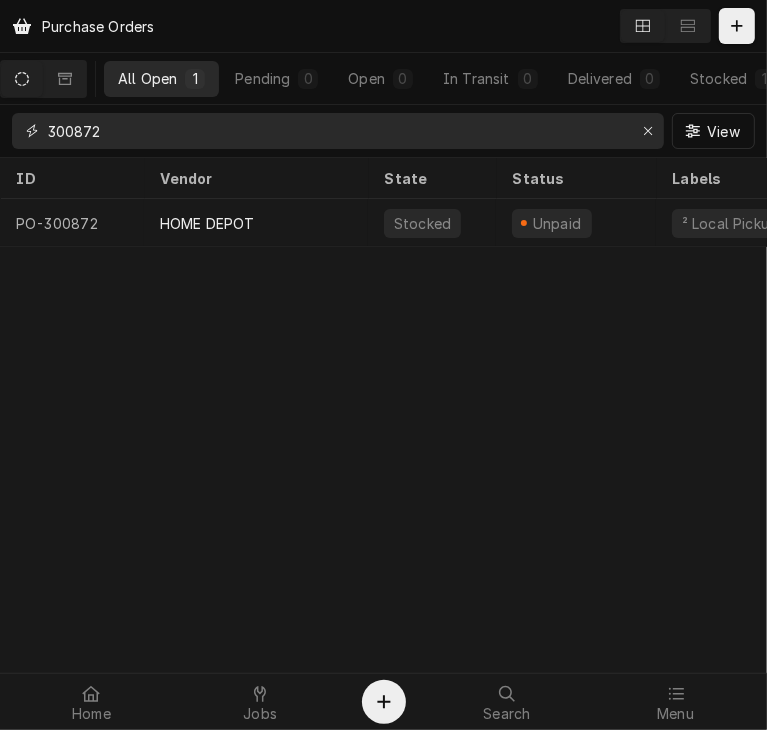 drag, startPoint x: 142, startPoint y: 134, endPoint x: -13, endPoint y: 129, distance: 155.08063 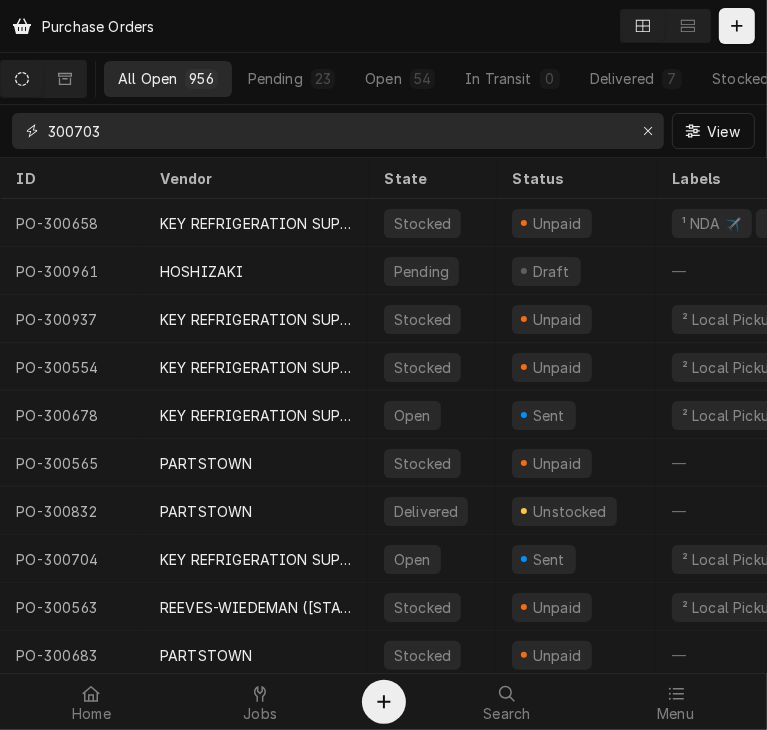 type on "300703" 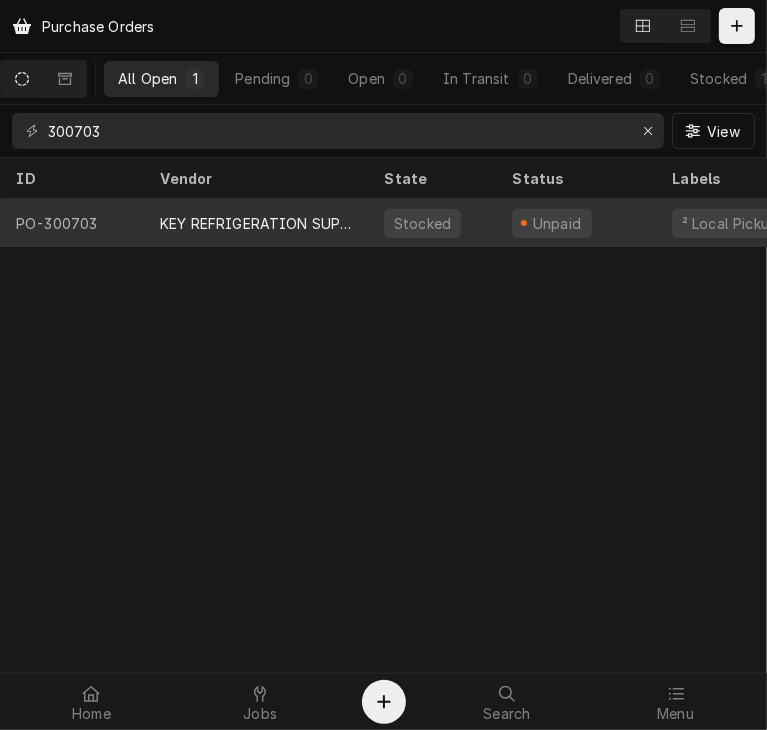 click on "KEY REFRIGERATION SUPPLY" at bounding box center [256, 223] 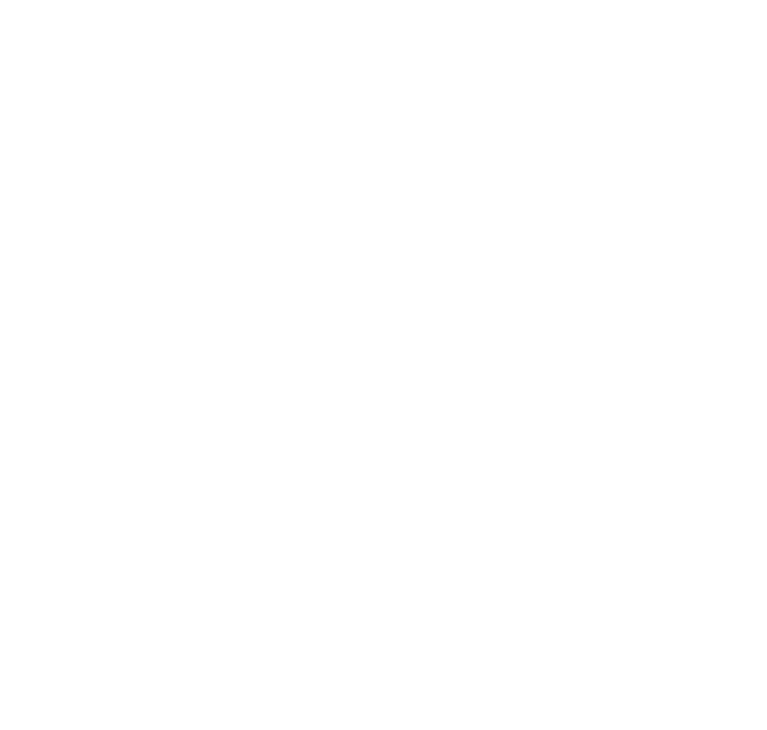 scroll, scrollTop: 0, scrollLeft: 0, axis: both 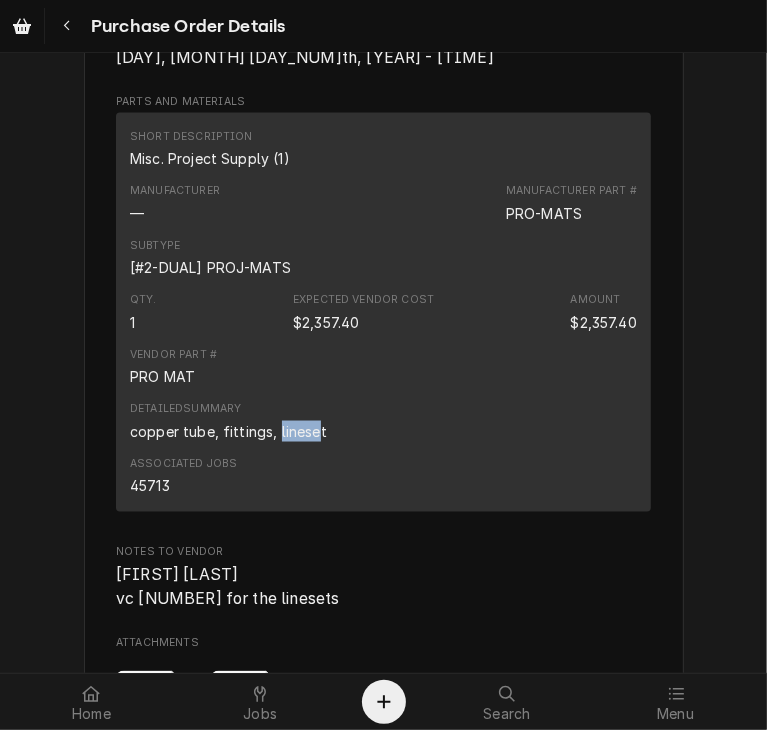 drag, startPoint x: 308, startPoint y: 430, endPoint x: 269, endPoint y: 434, distance: 39.20459 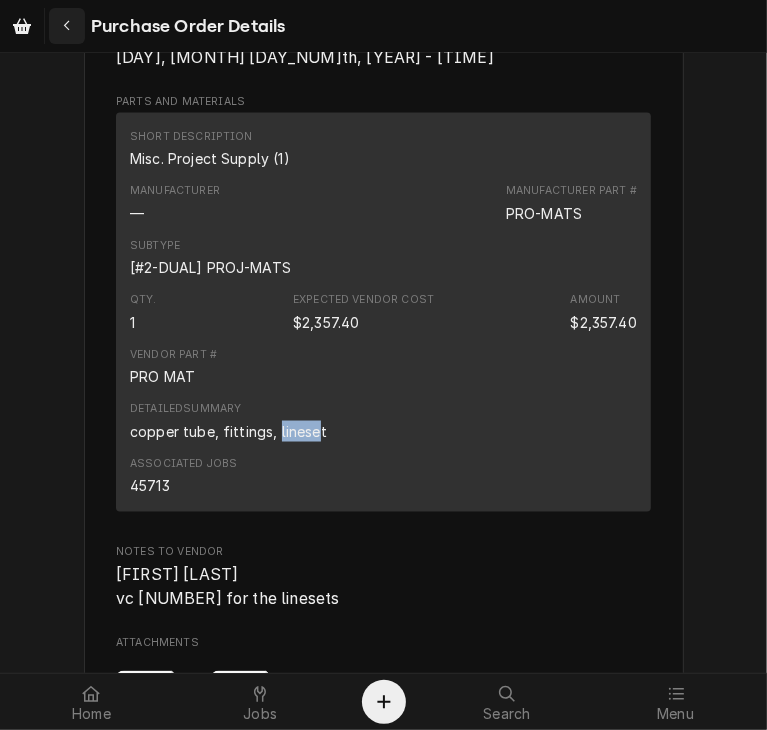 click 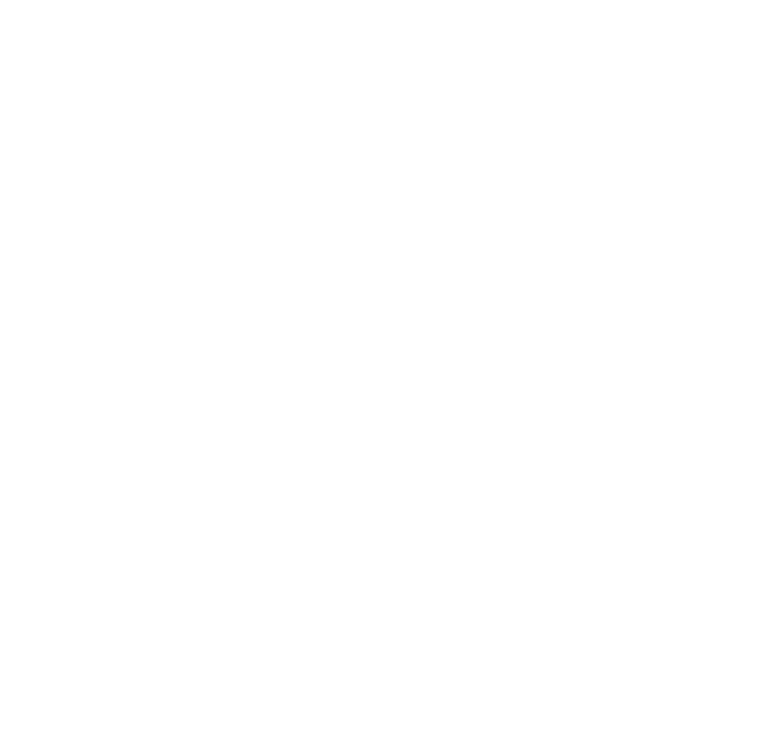scroll, scrollTop: 0, scrollLeft: 0, axis: both 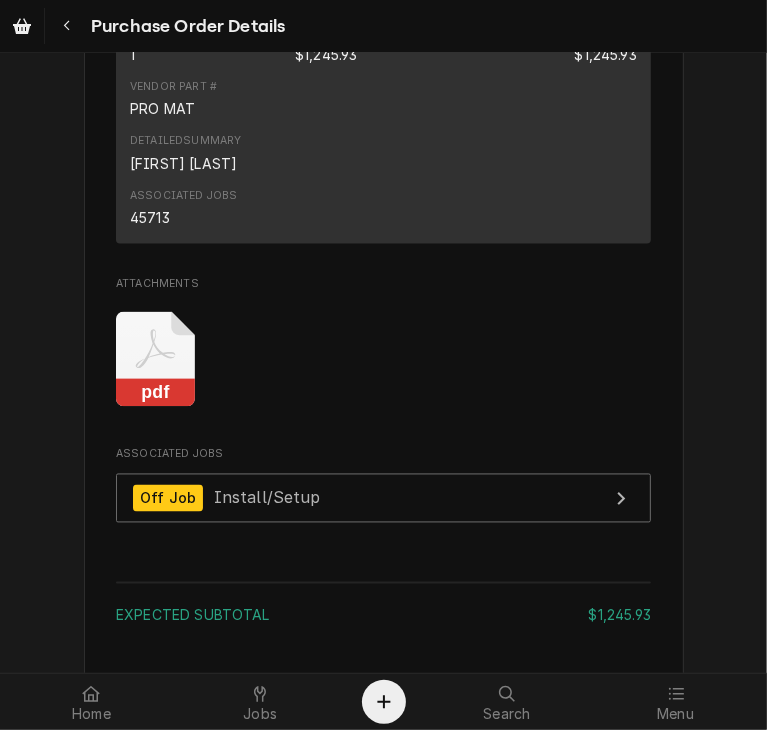 click 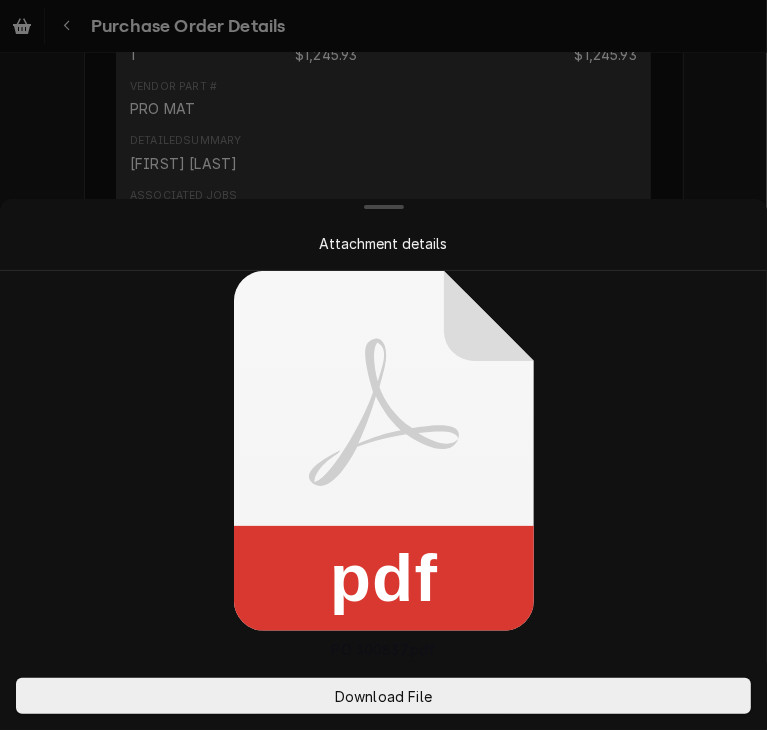 click on "Attachment details pdf PO 300837.pdf  Download File" at bounding box center (383, 365) 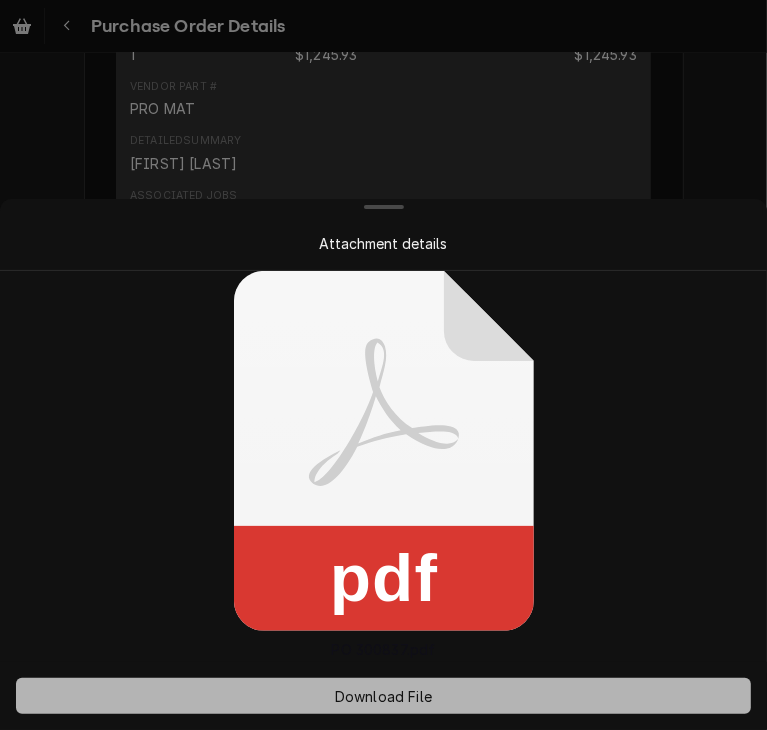 click on "Download File" at bounding box center (383, 696) 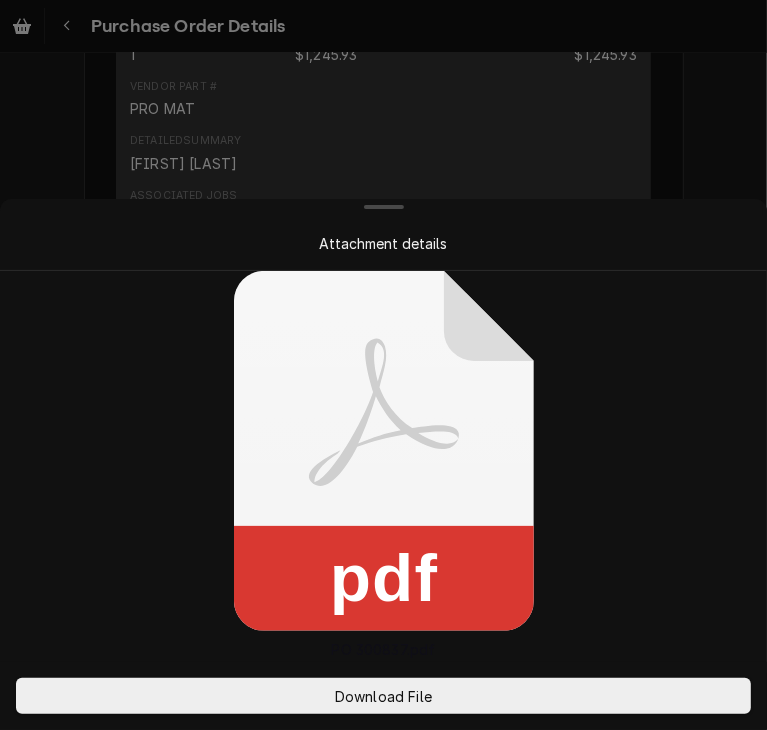 click on "Attachment details" at bounding box center [383, 243] 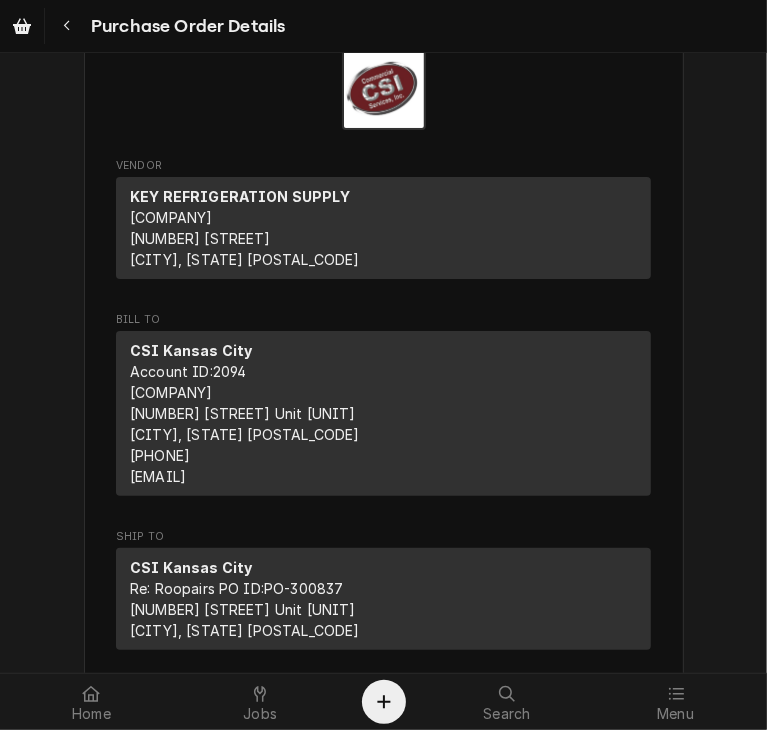 scroll, scrollTop: 0, scrollLeft: 0, axis: both 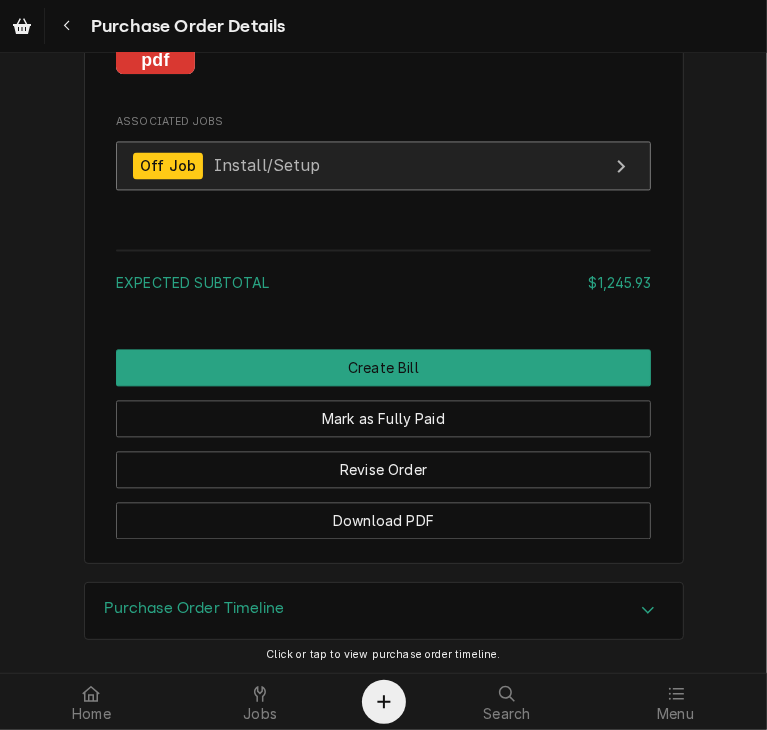 click on "Off Job" at bounding box center (168, 165) 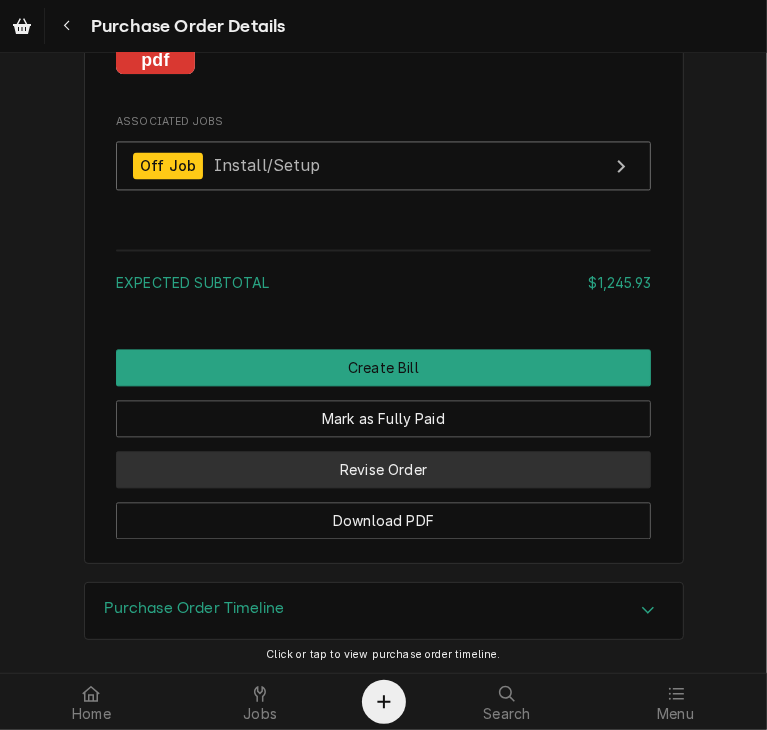 click on "Revise Order" at bounding box center (383, 469) 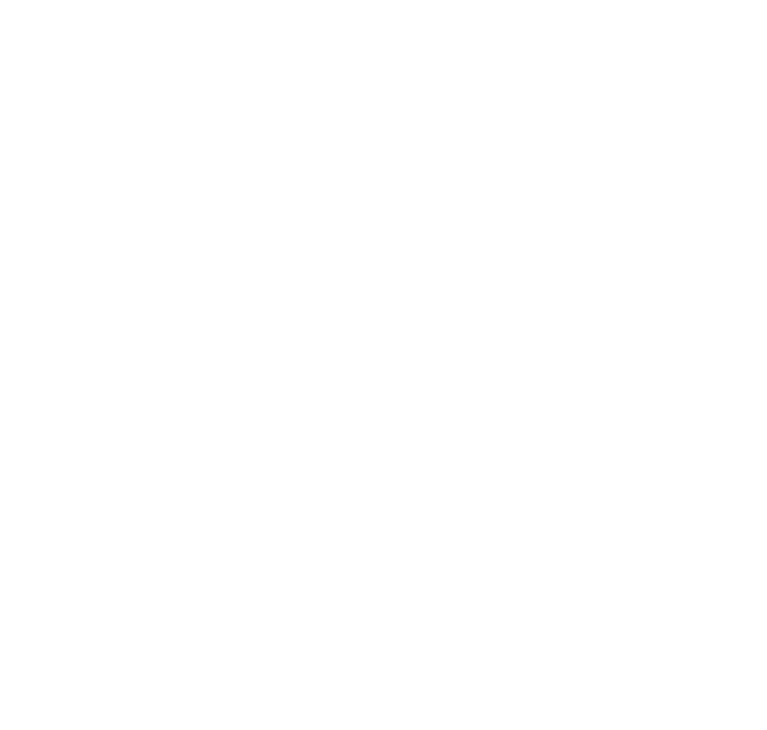 scroll, scrollTop: 0, scrollLeft: 0, axis: both 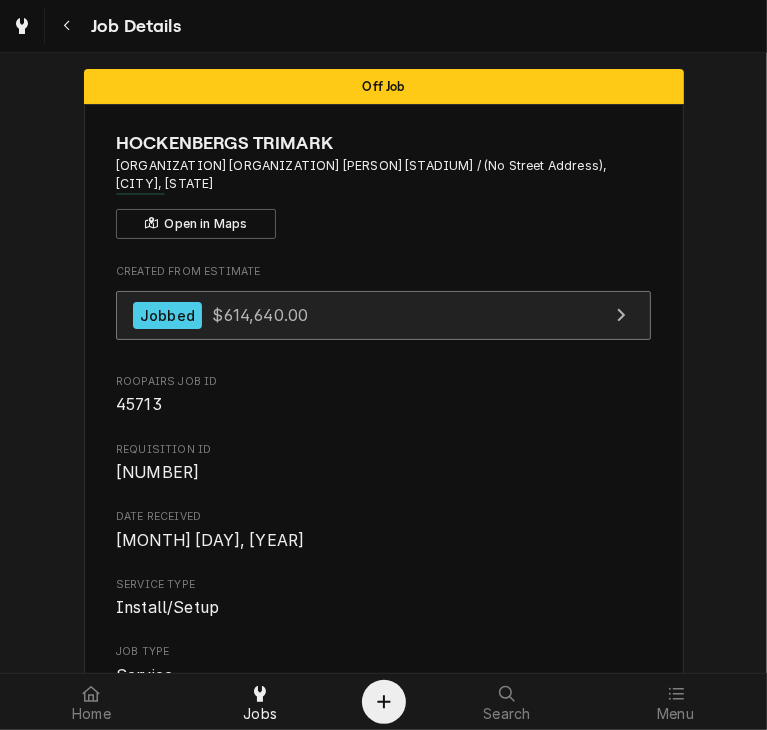 click on "$614,640.00" at bounding box center [260, 315] 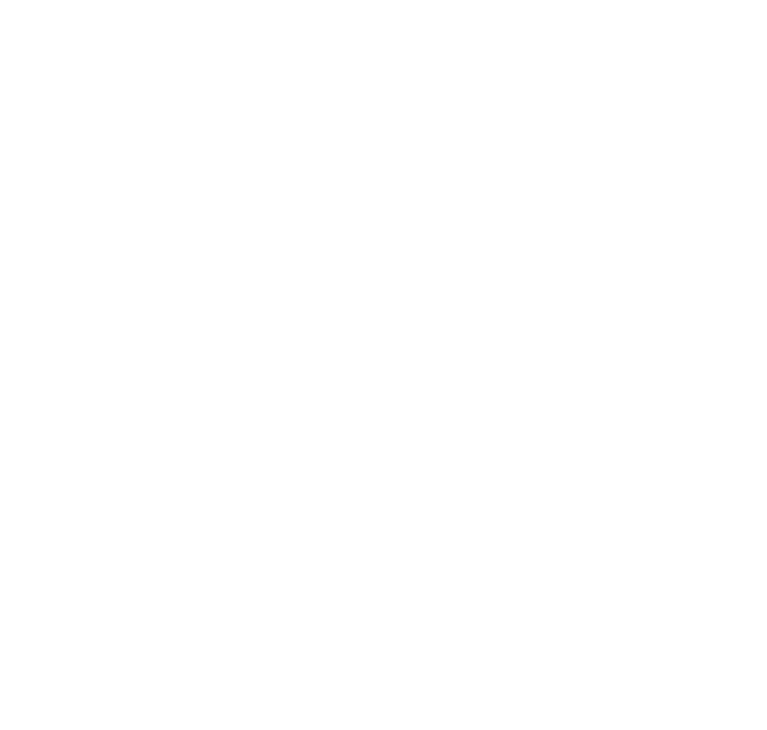 scroll, scrollTop: 0, scrollLeft: 0, axis: both 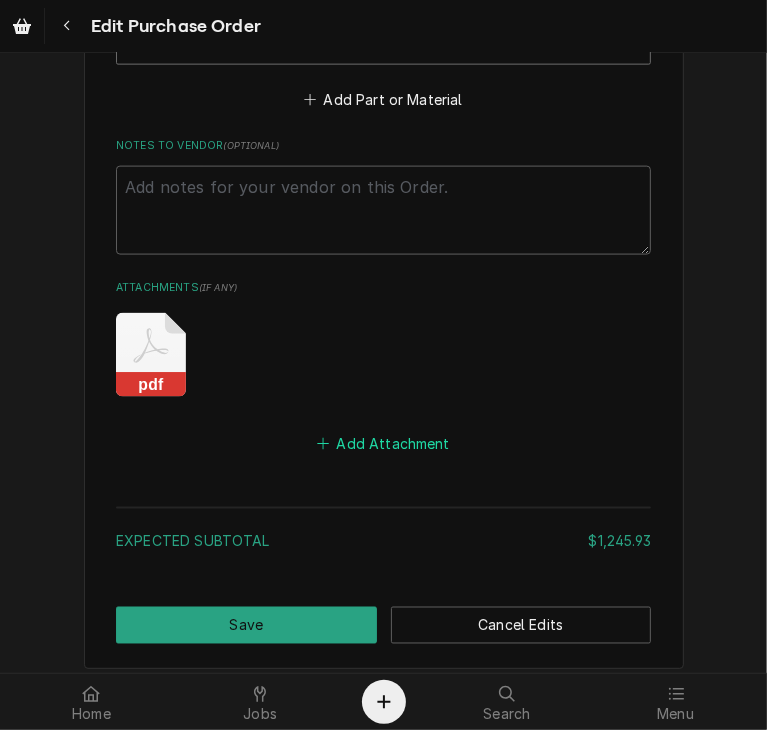 click on "Add Attachment" at bounding box center [384, 444] 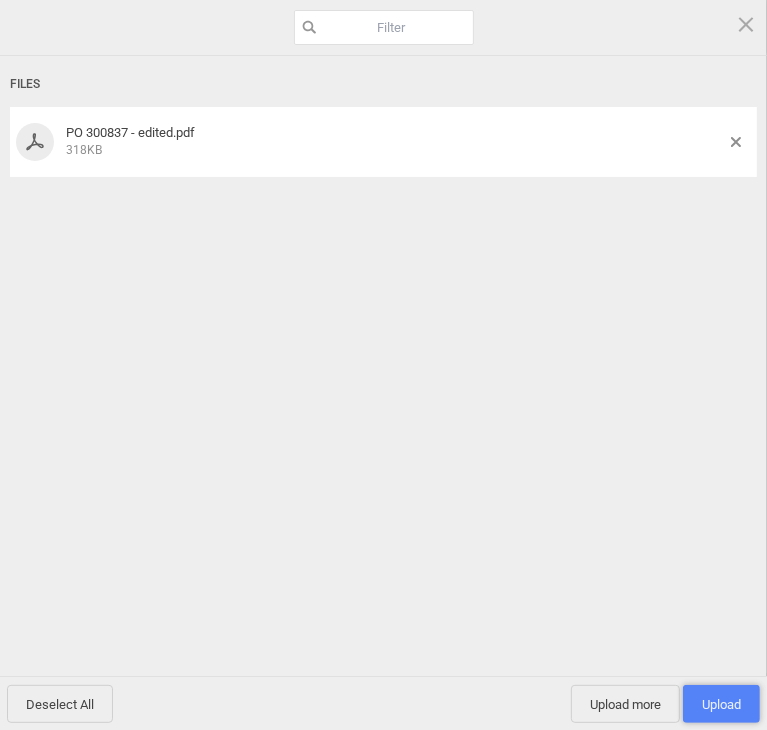 click on "Upload
1" at bounding box center (721, 704) 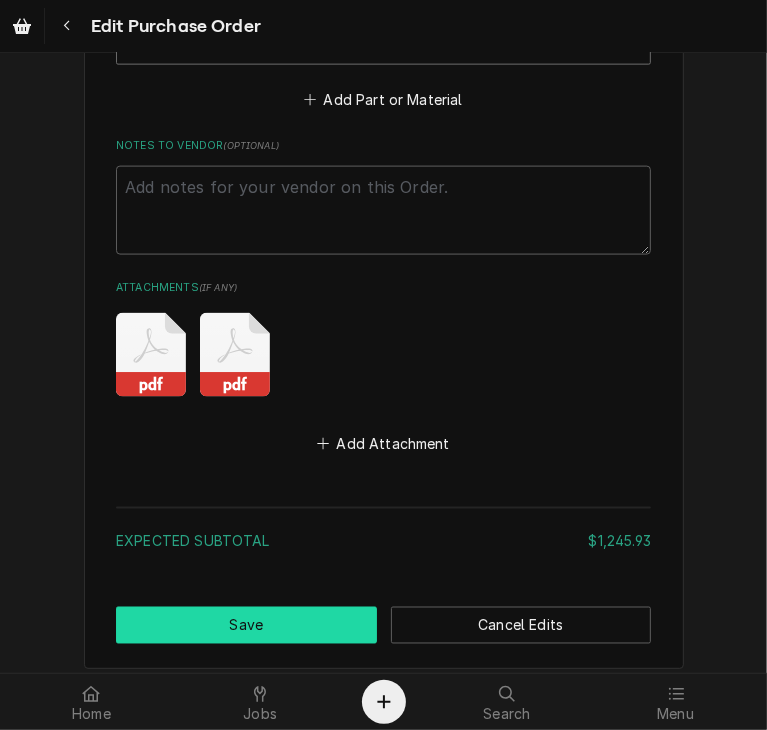 click on "Save" at bounding box center [246, 625] 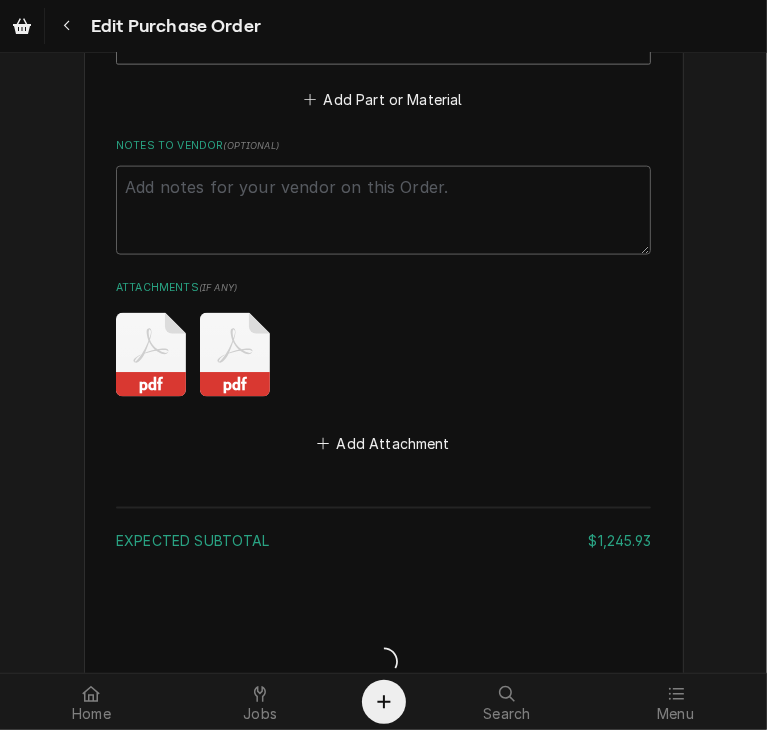type on "x" 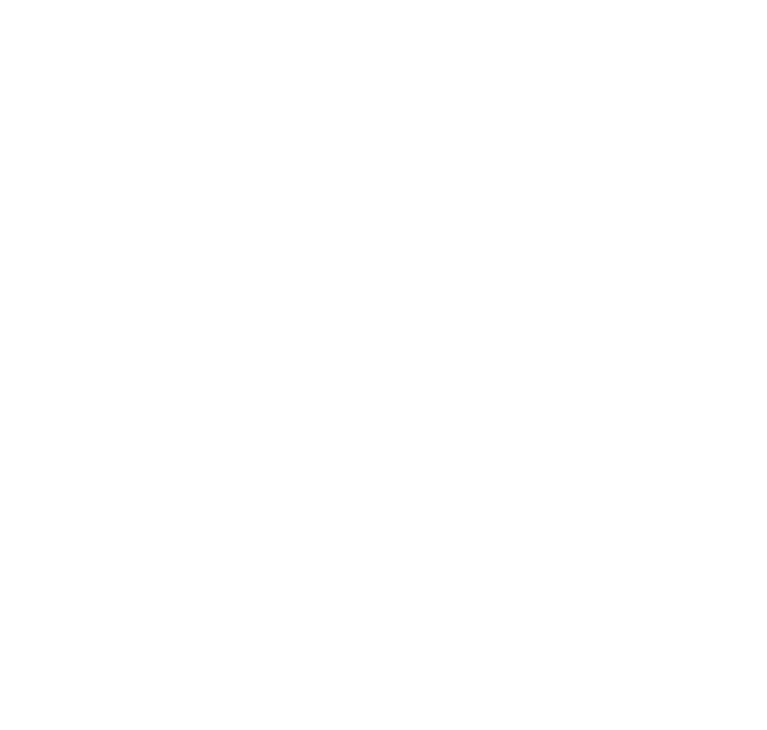 scroll, scrollTop: 0, scrollLeft: 0, axis: both 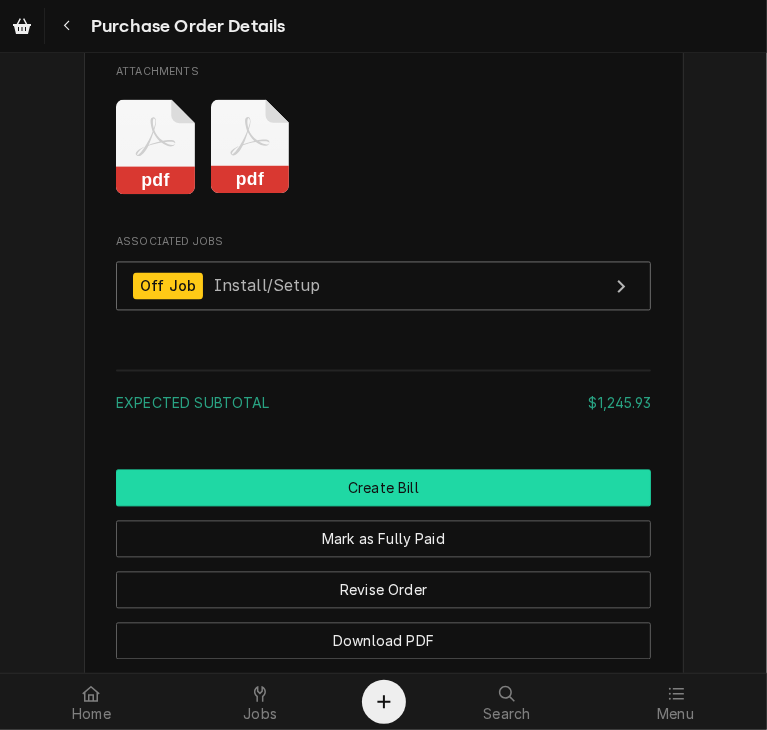 click on "Create Bill" at bounding box center [383, 488] 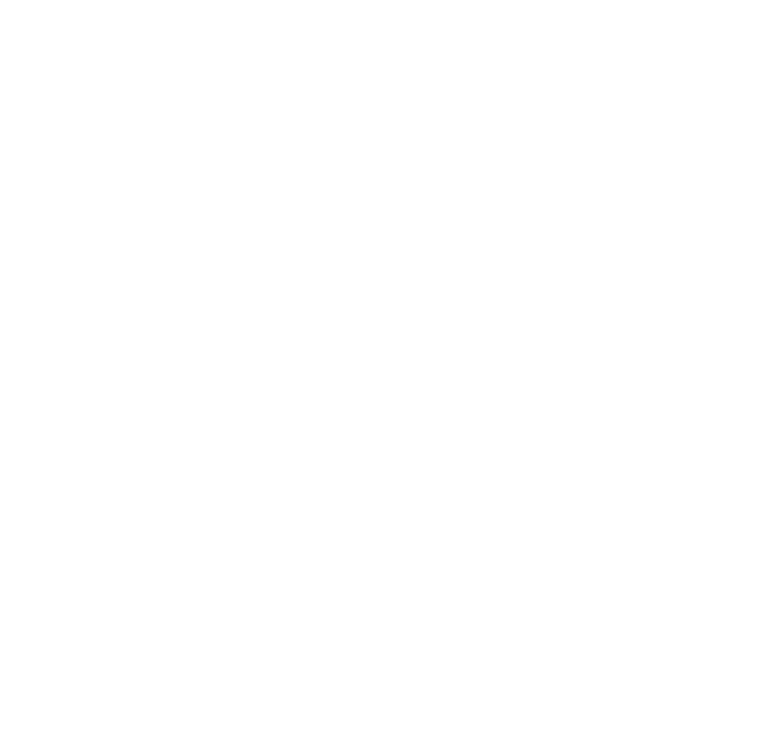 scroll, scrollTop: 0, scrollLeft: 0, axis: both 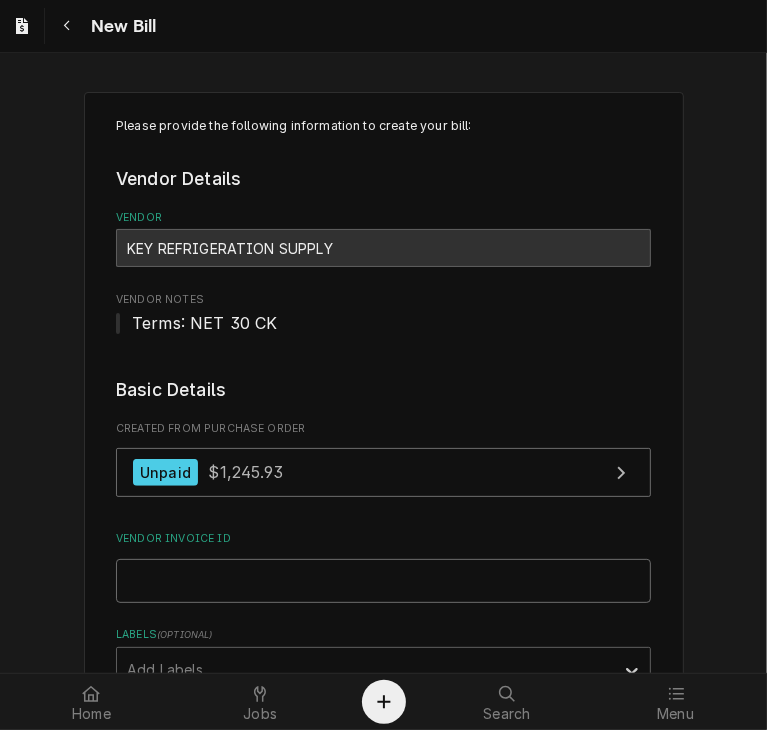 click on "Vendor Invoice ID" at bounding box center [383, 581] 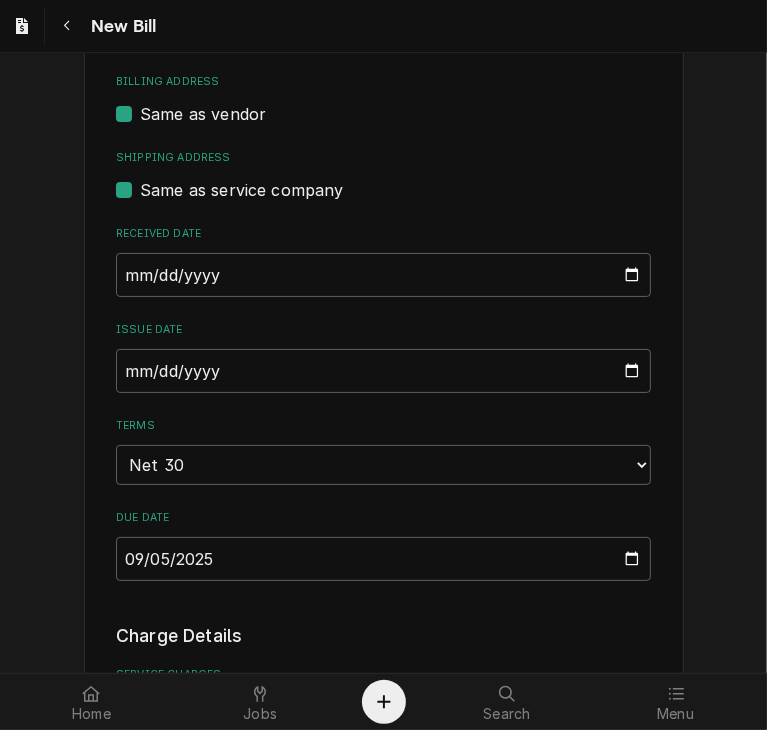 scroll, scrollTop: 636, scrollLeft: 0, axis: vertical 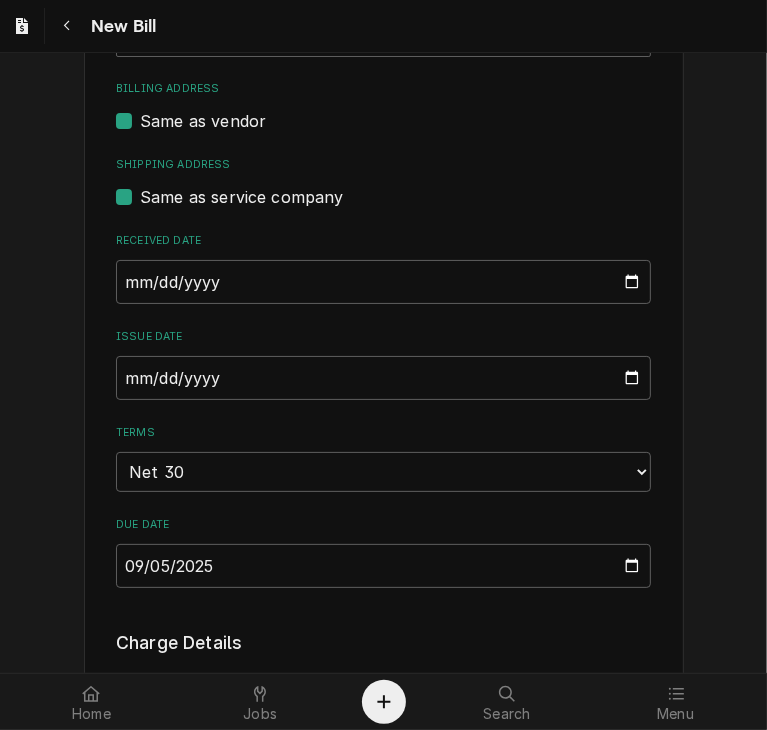 type on "[INVOICE]" 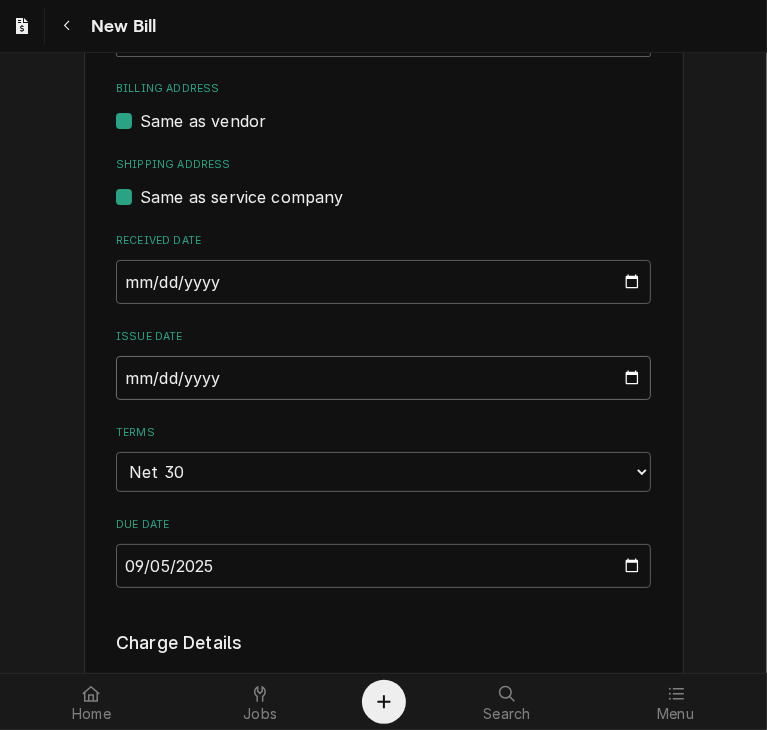 click on "2025-08-06" at bounding box center (383, 378) 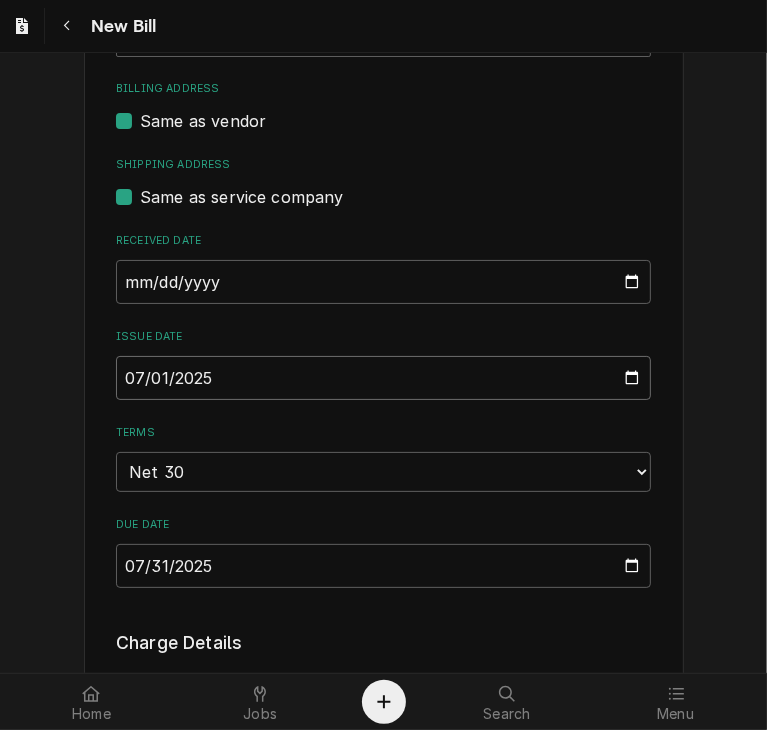 type on "2025-07-11" 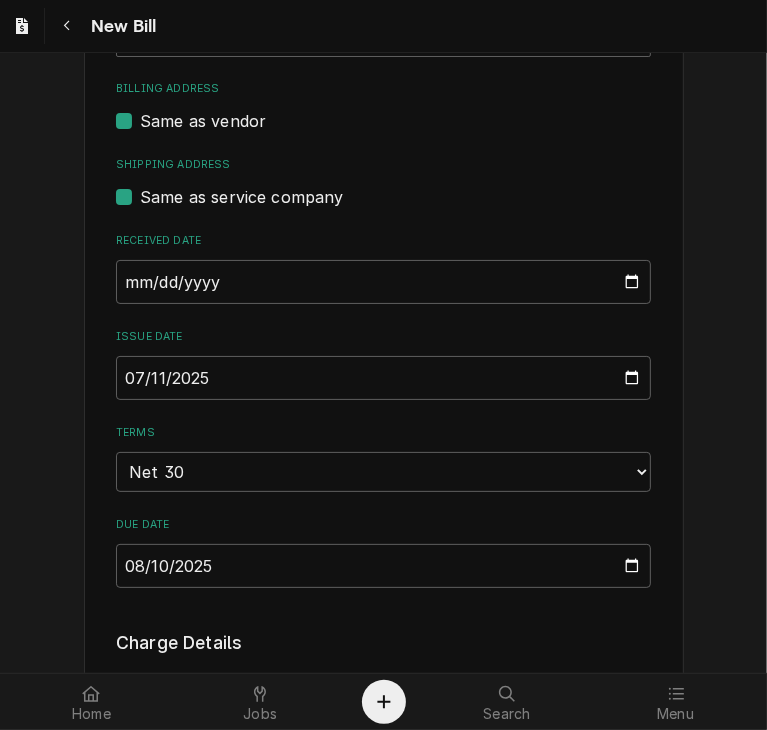click on "Please provide the following information to create your bill: Vendor Details Vendor KEY REFRIGERATION SUPPLY Vendor Notes Terms: NET 30 CK Basic Details Created From Purchase Order Unpaid $1,245.93 Vendor Invoice ID 52106827-00 Labels  ( optional ) Add Labels... Billing Address Same as vendor Shipping Address Same as service company Received Date 2025-08-06 Issue Date 2025-07-11 Terms Choose payment terms... Same Day Net 7 Net 14 Net 21 Net 30 Net 45 Net 60 Net 90 Due Date 2025-08-10 Charge Details Service Charges Add Service Charge Parts and Materials  ( if any ) Short Description Misc. Project Supply (1) Manufacturer — Manufacturer Part # PRO-MATS Subtype [#2-DUAL] PROJ-MATS Qty. 1 Cost $1,245.93 Amount $1,245.93 Detailed  Summary tyler w Add Part or Material Trip Charges, Diagnostic Fees, etc.  ( if any ) Add Miscellaneous Charge Discounts  ( if any ) Add Discount Attachments  ( if any ) Add Attachment Total $1,245.93 Create Preview Bill Save Draft" at bounding box center (383, 581) 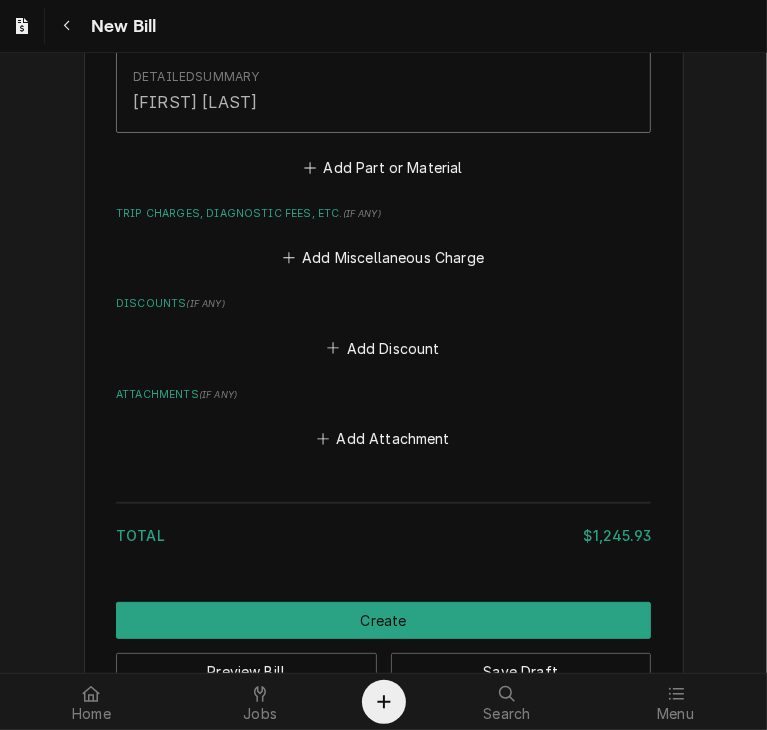 scroll, scrollTop: 1683, scrollLeft: 0, axis: vertical 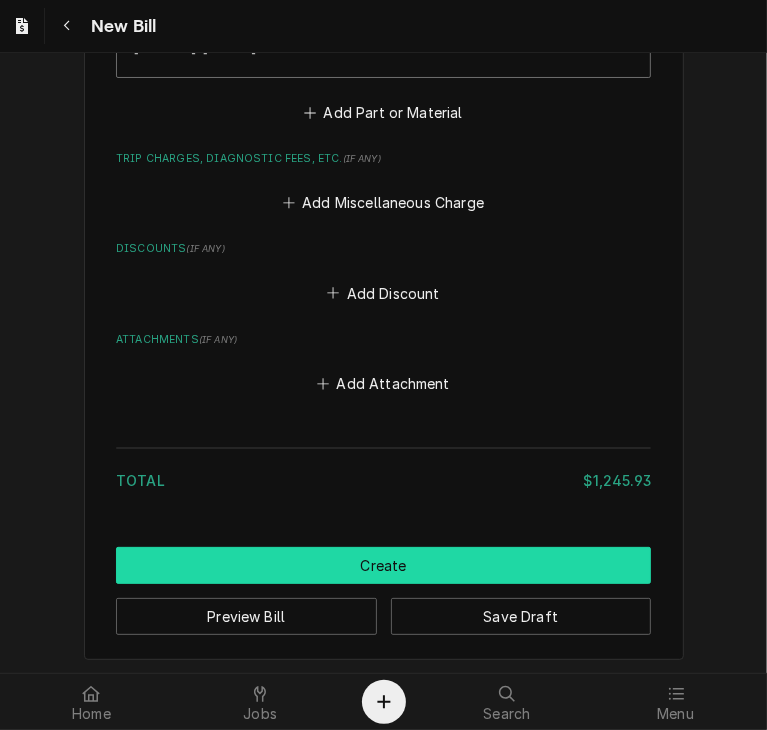 click on "Create" at bounding box center (383, 565) 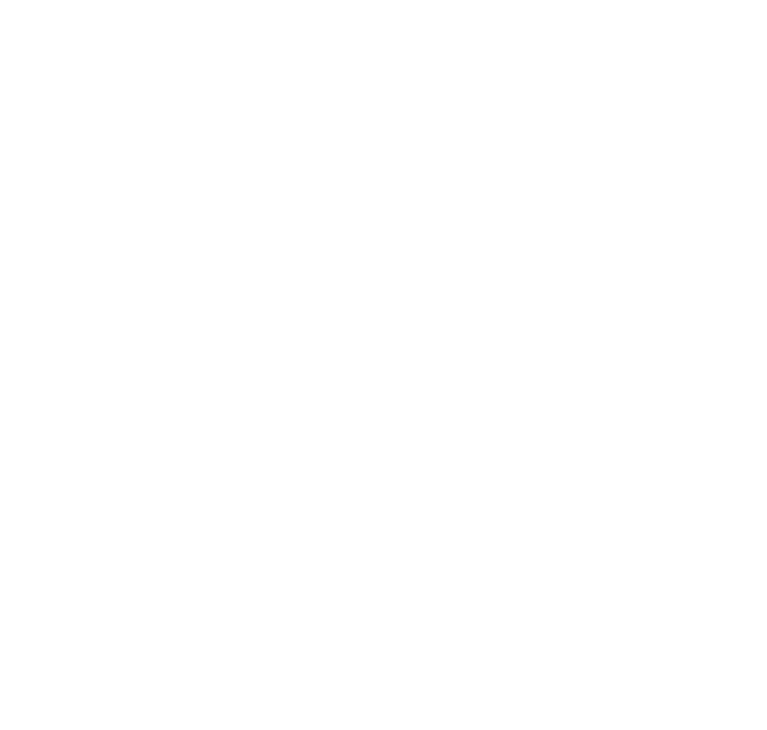 scroll, scrollTop: 0, scrollLeft: 0, axis: both 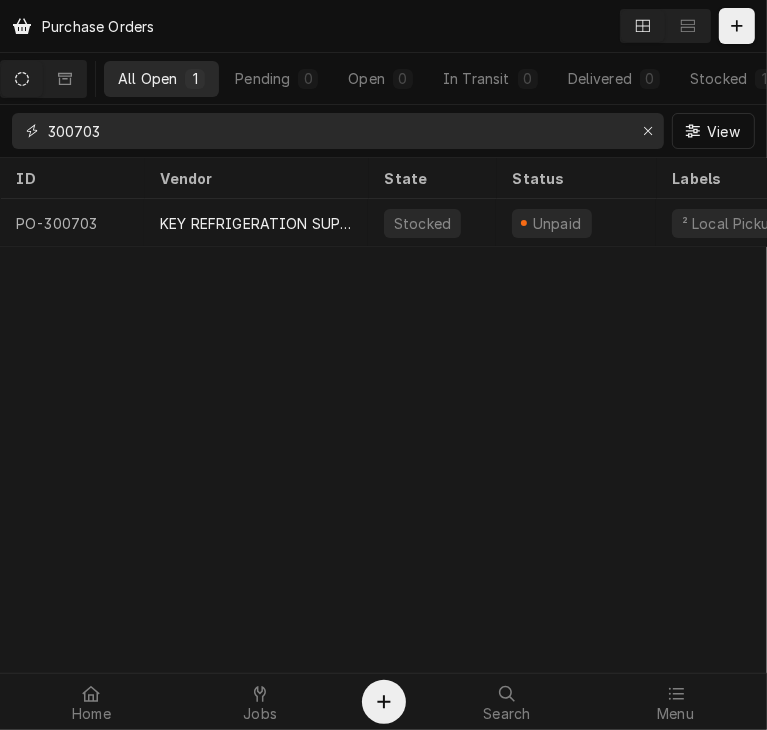 click on "300703" at bounding box center (337, 131) 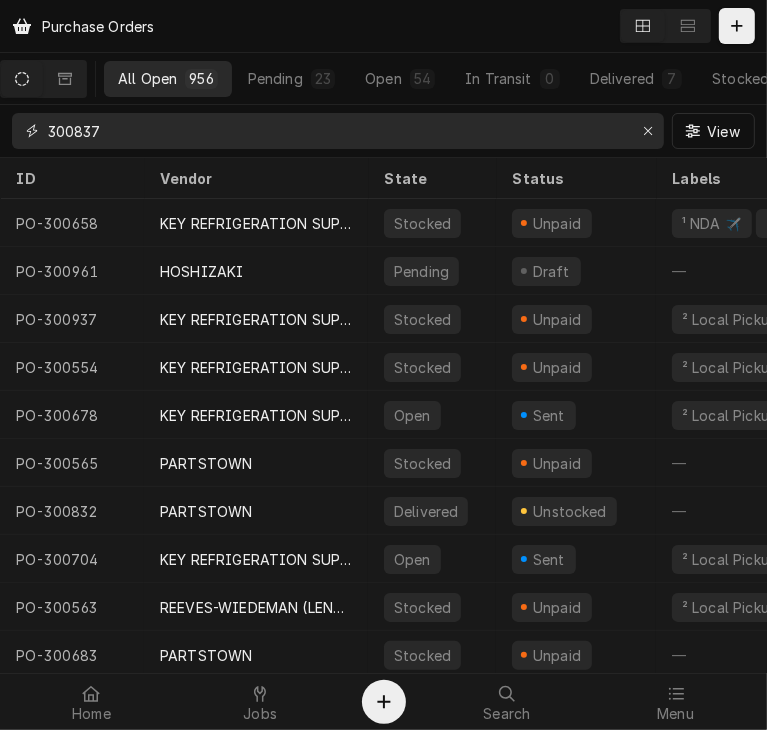 type on "300837" 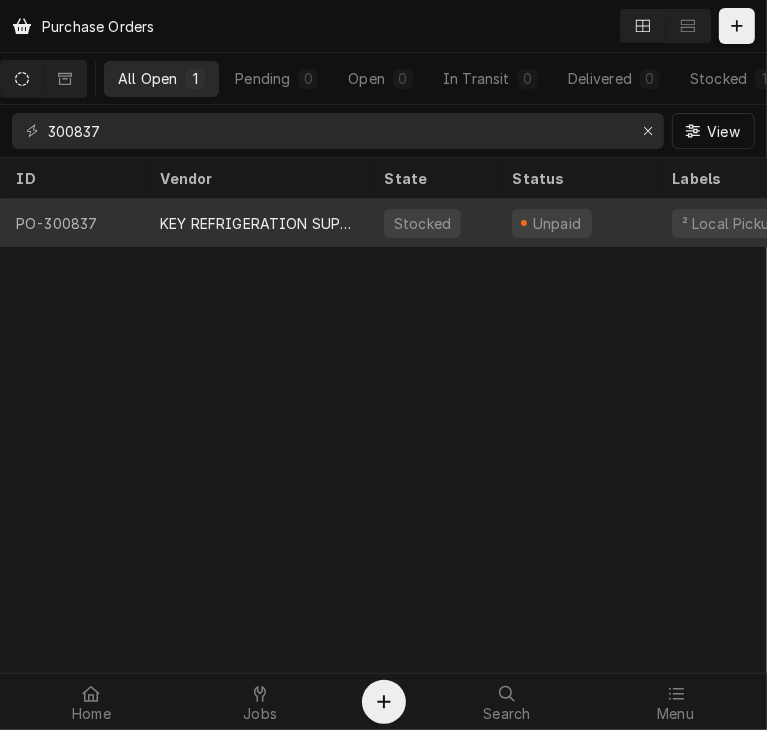 click on "KEY REFRIGERATION SUPPLY" at bounding box center [256, 223] 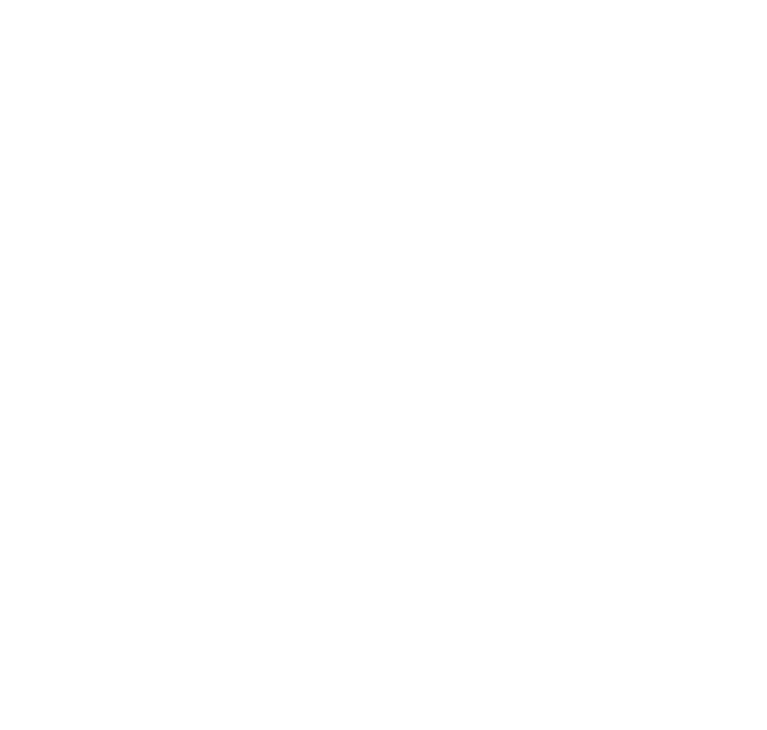 scroll, scrollTop: 0, scrollLeft: 0, axis: both 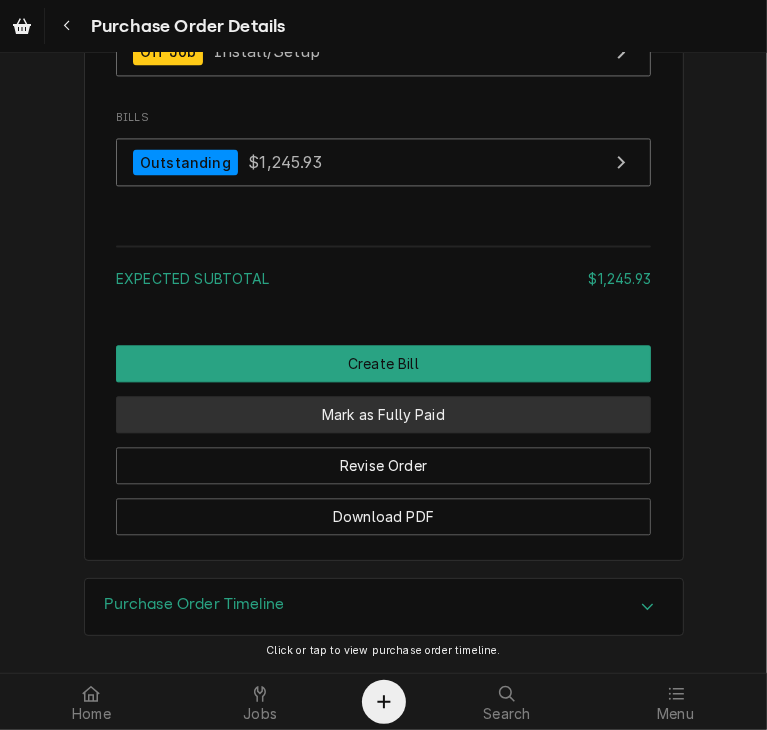 click on "Mark as Fully Paid" at bounding box center [383, 414] 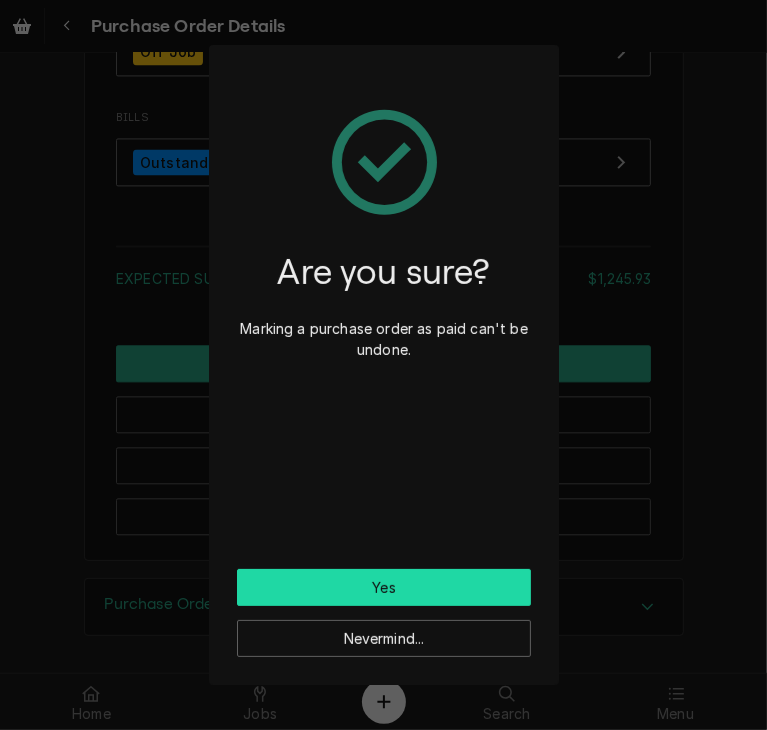 click on "Yes" at bounding box center (384, 587) 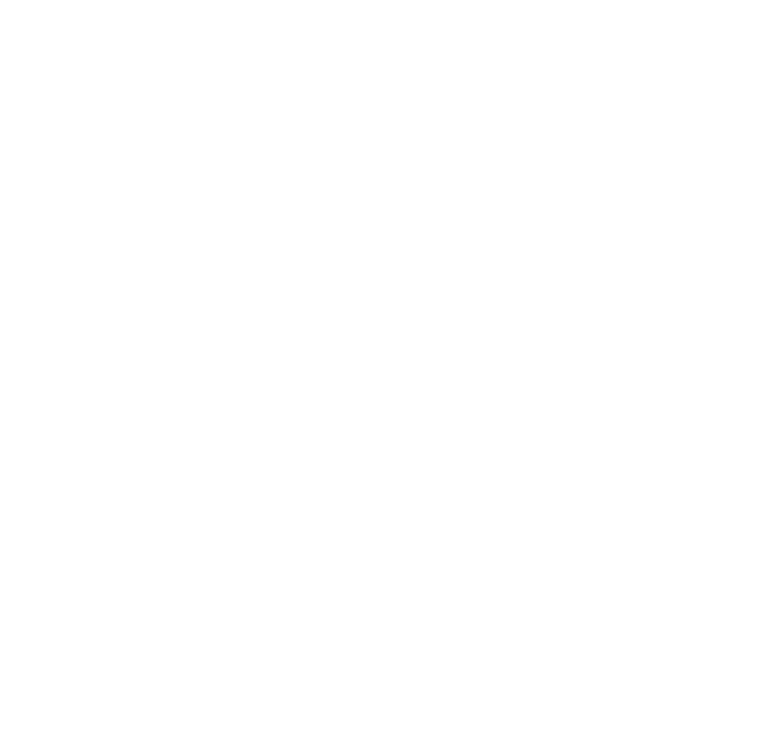 scroll, scrollTop: 0, scrollLeft: 0, axis: both 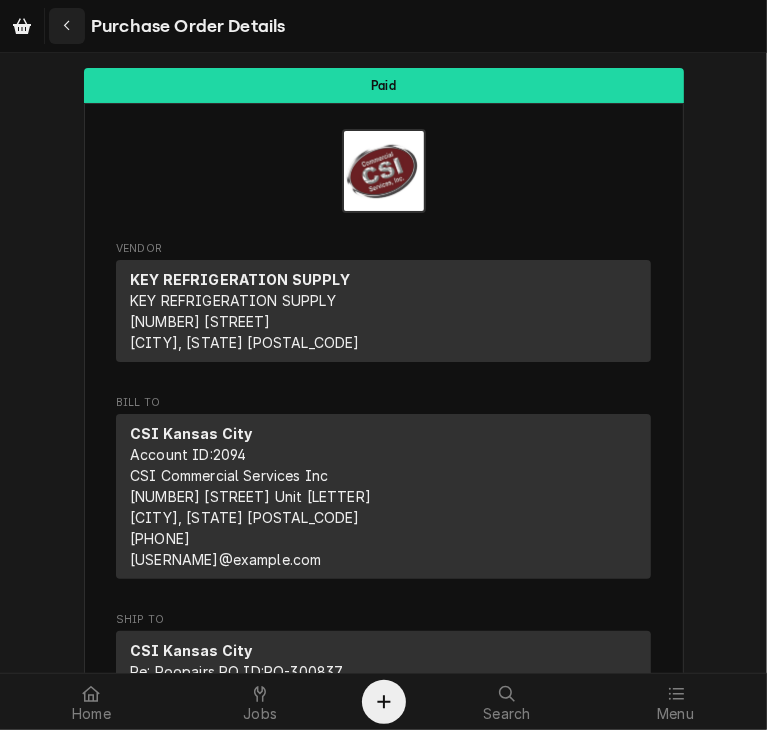 click 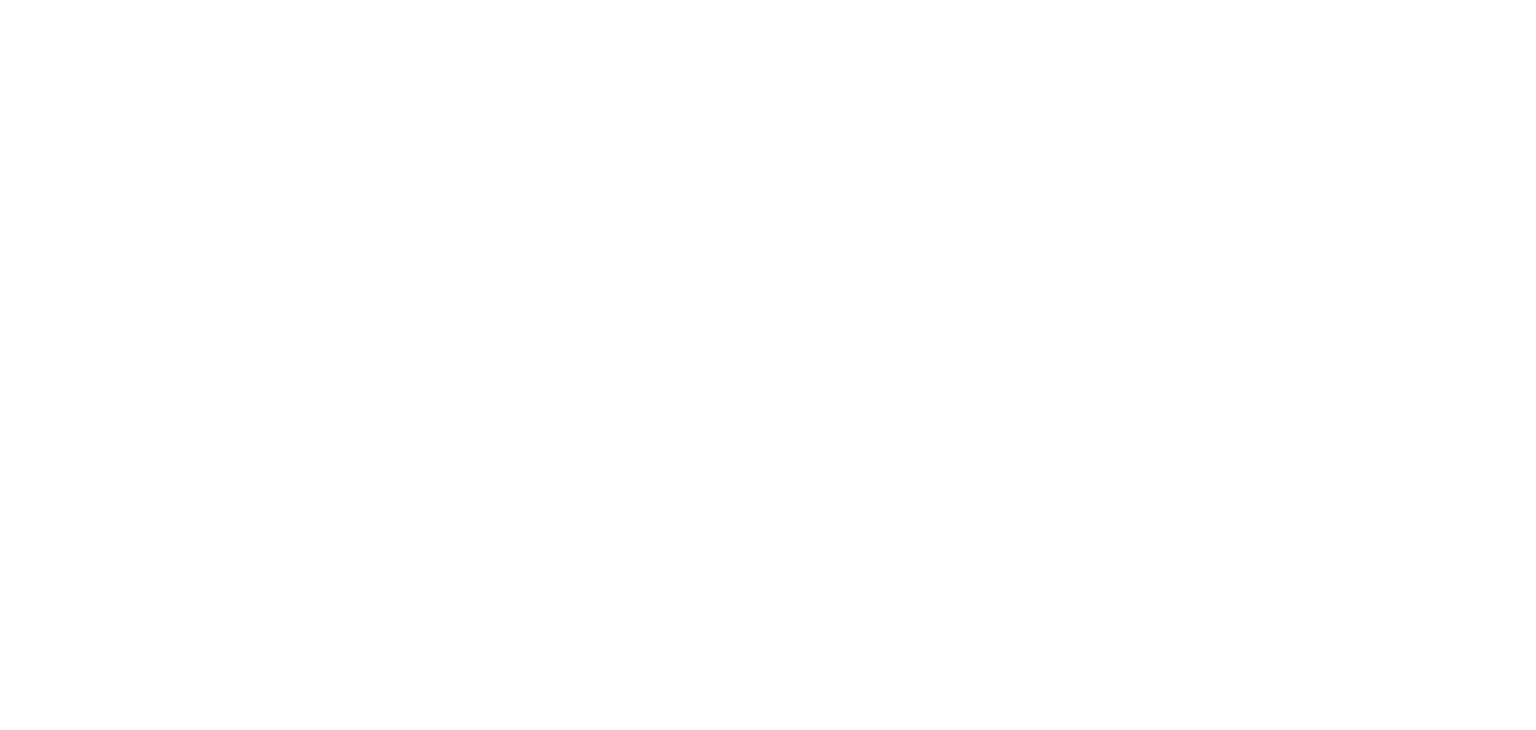 scroll, scrollTop: 0, scrollLeft: 0, axis: both 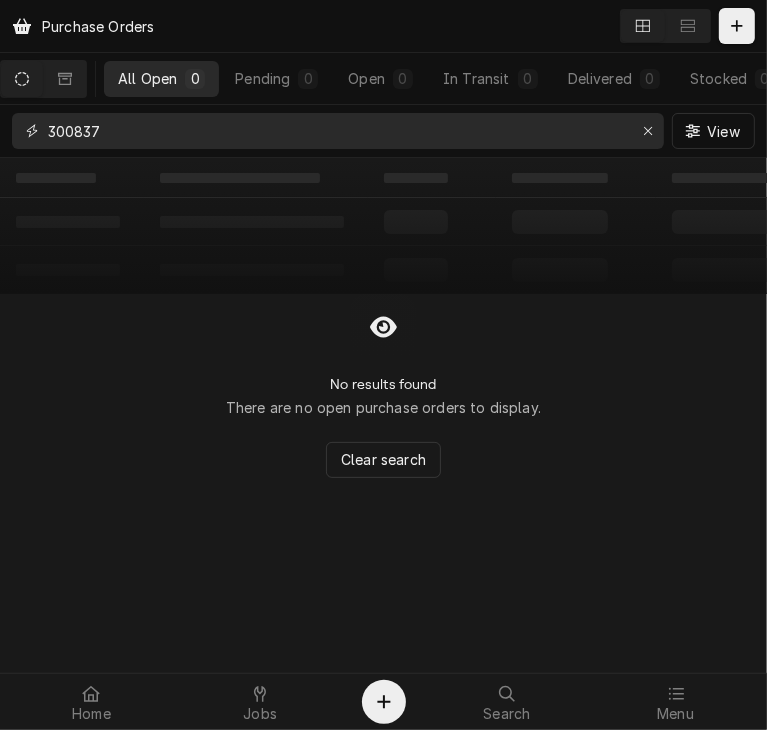 click on "300837" at bounding box center [337, 131] 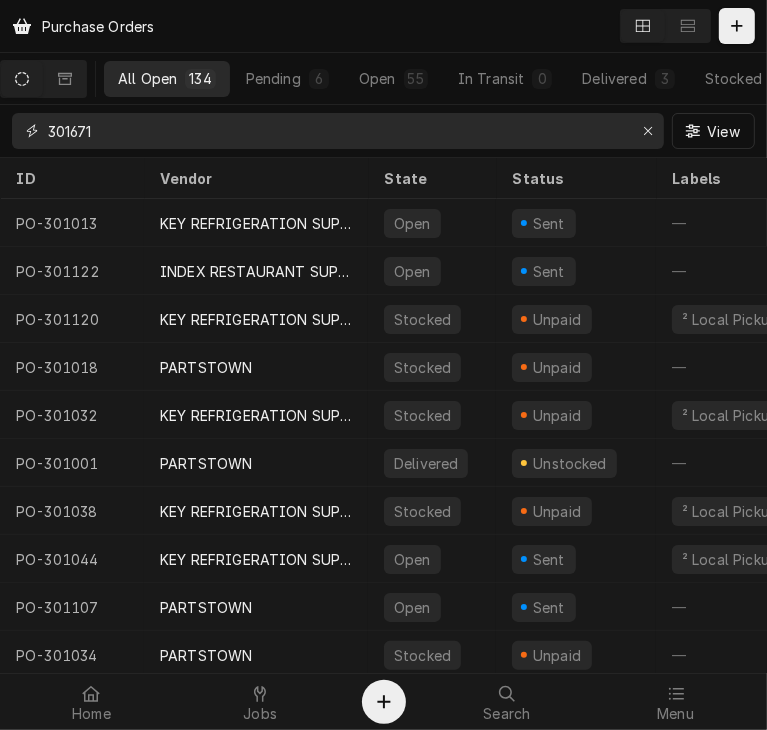 type on "301671" 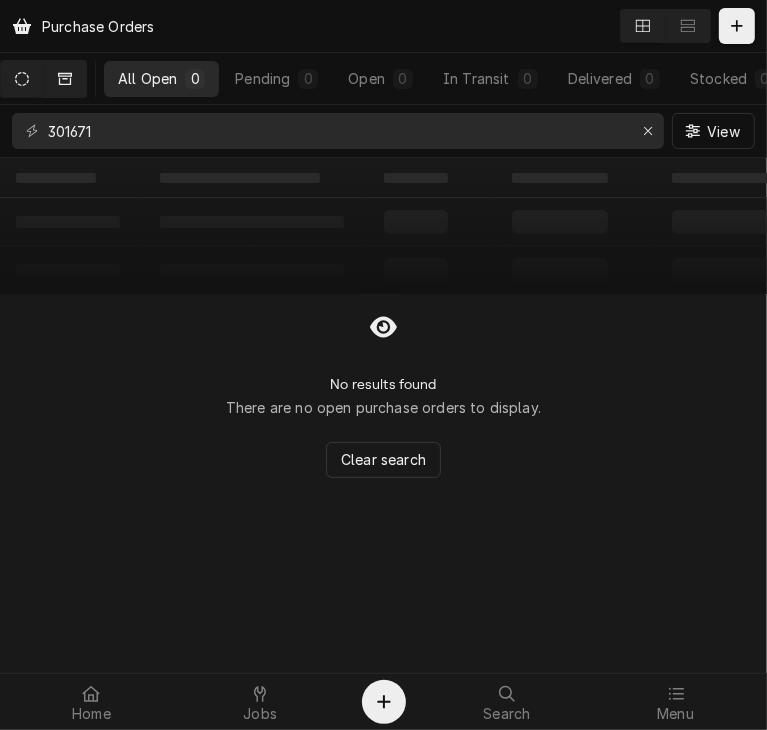 click 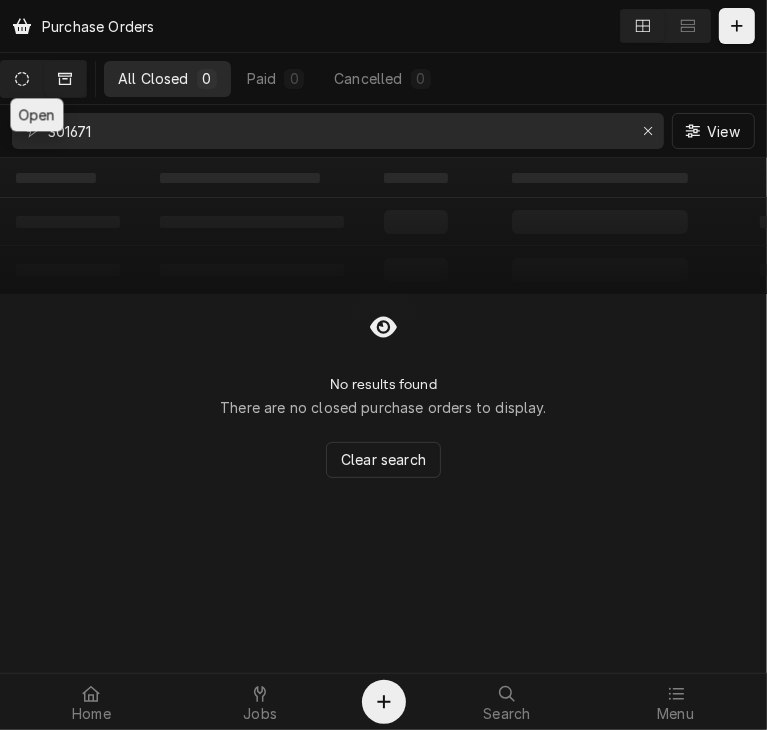click 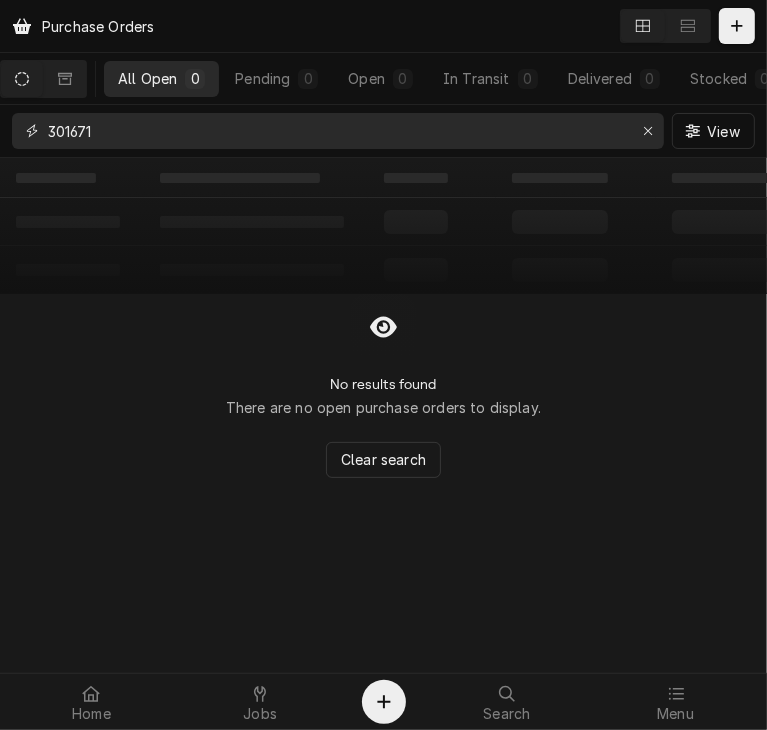 click on "301671" at bounding box center [337, 131] 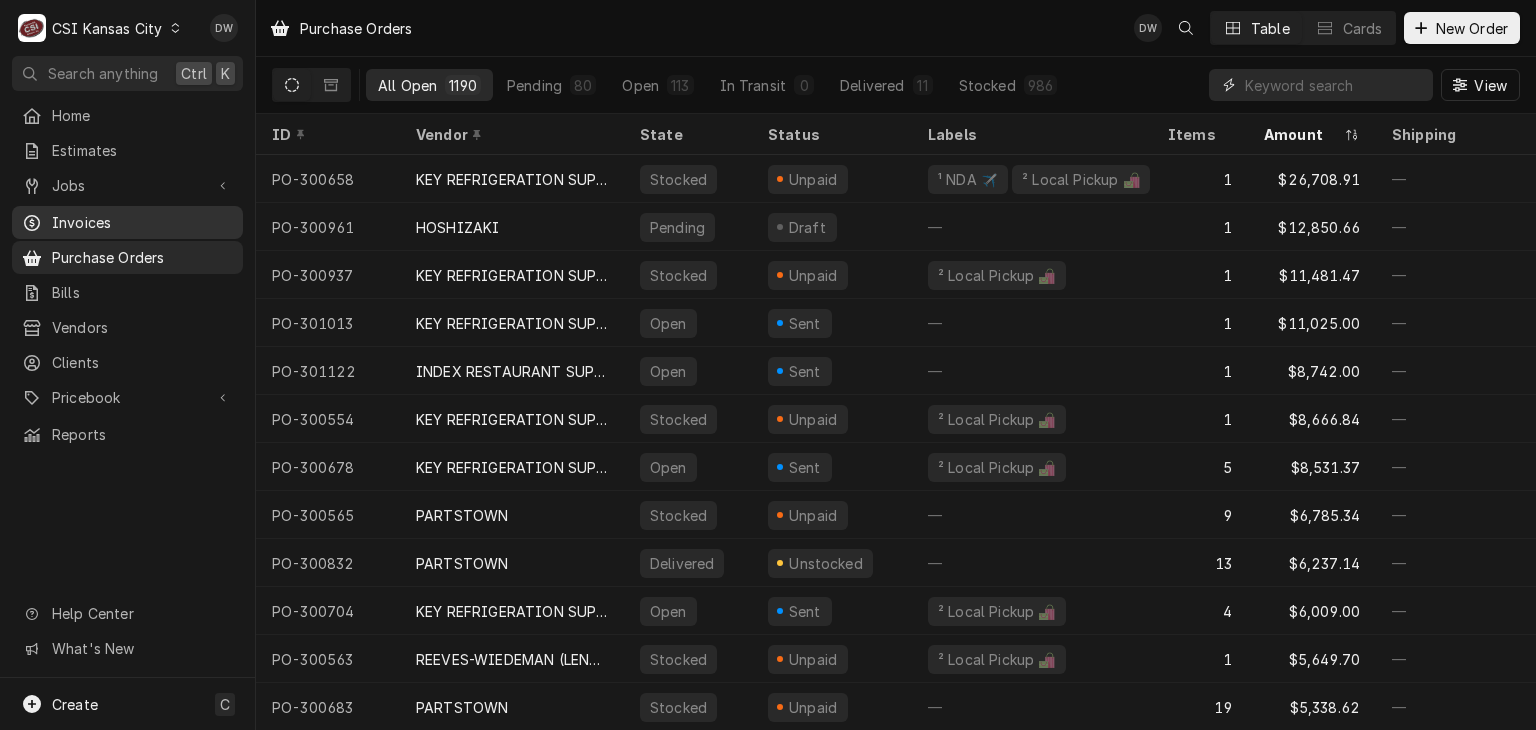 type 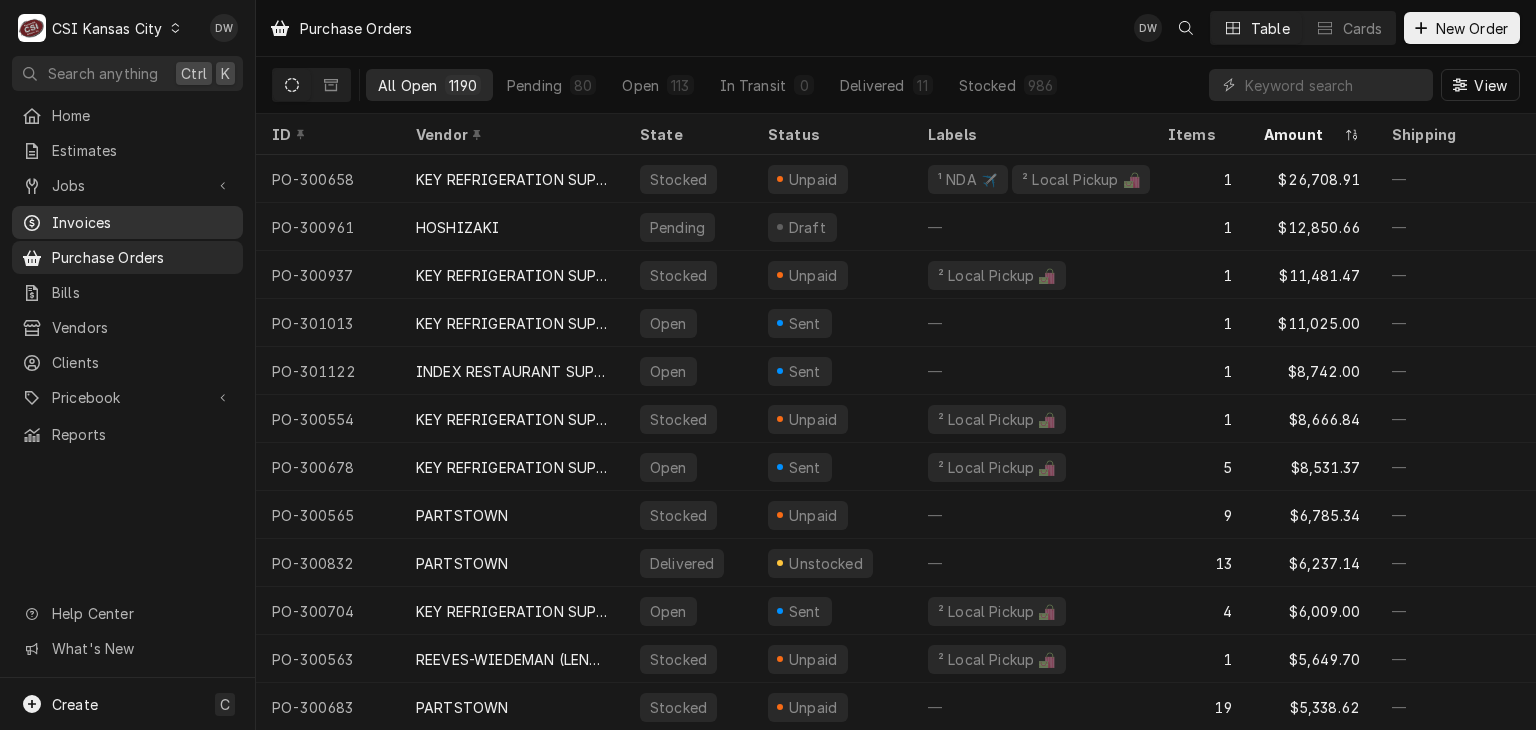 click on "Invoices" at bounding box center (142, 222) 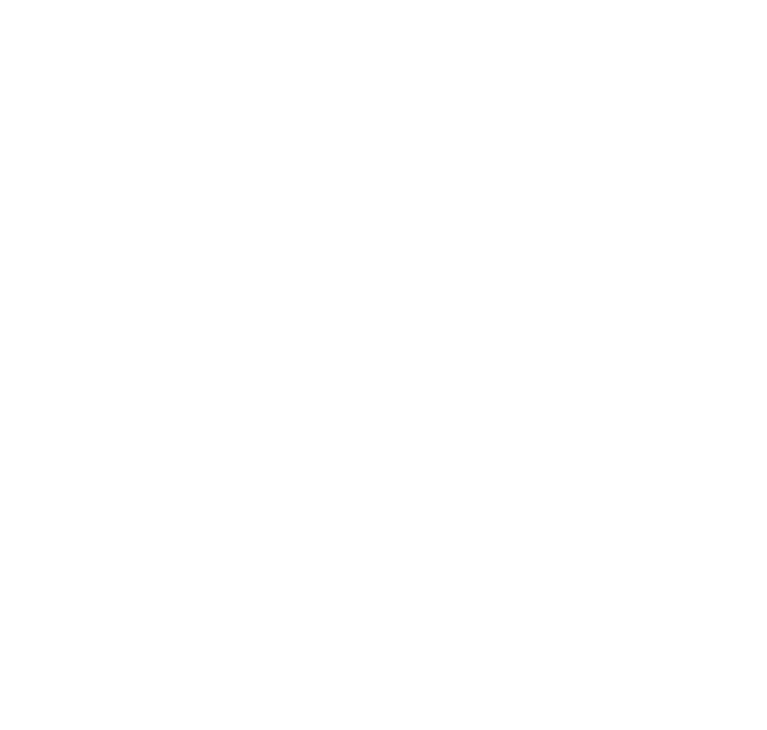 scroll, scrollTop: 0, scrollLeft: 0, axis: both 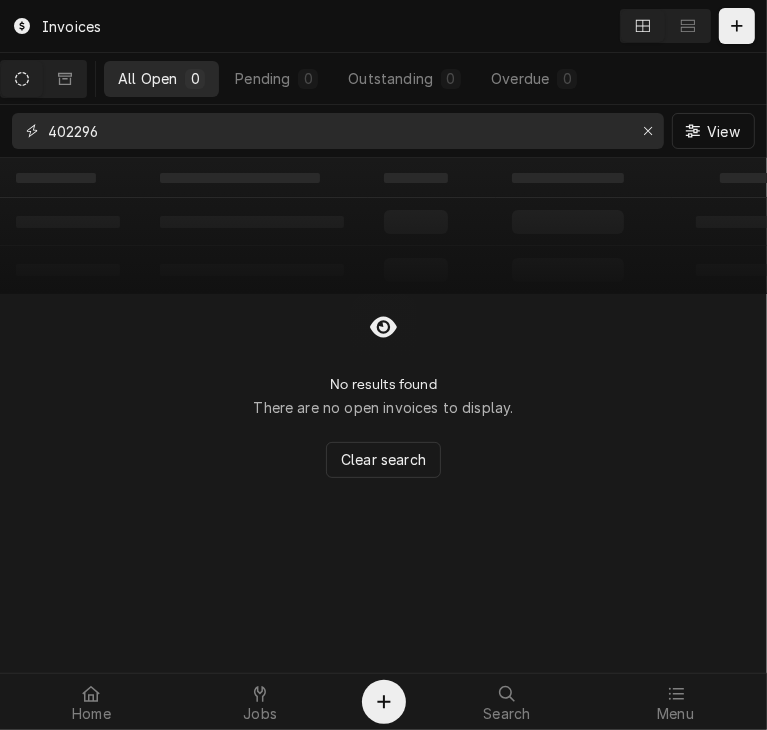 drag, startPoint x: 118, startPoint y: 136, endPoint x: -72, endPoint y: 109, distance: 191.90883 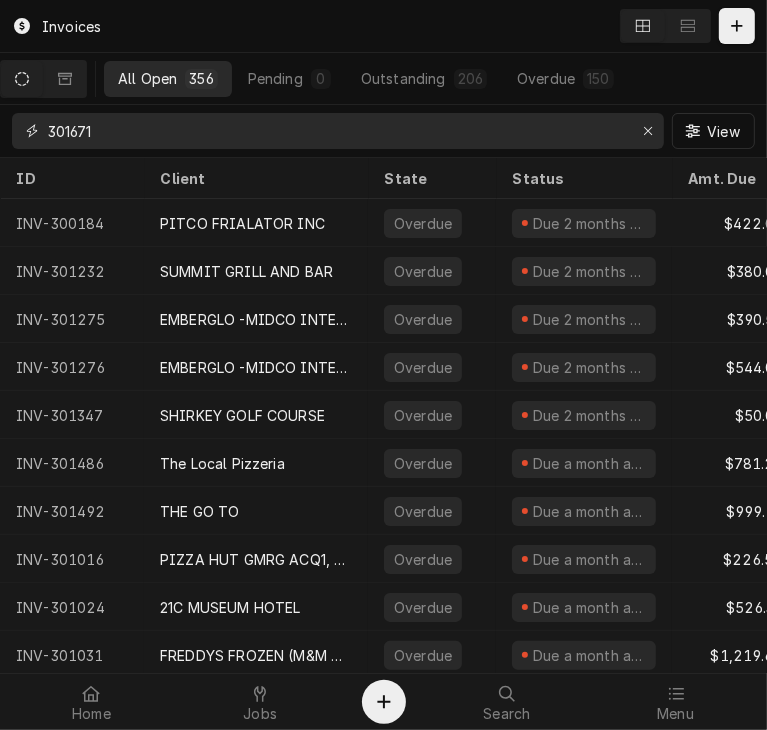 type on "301671" 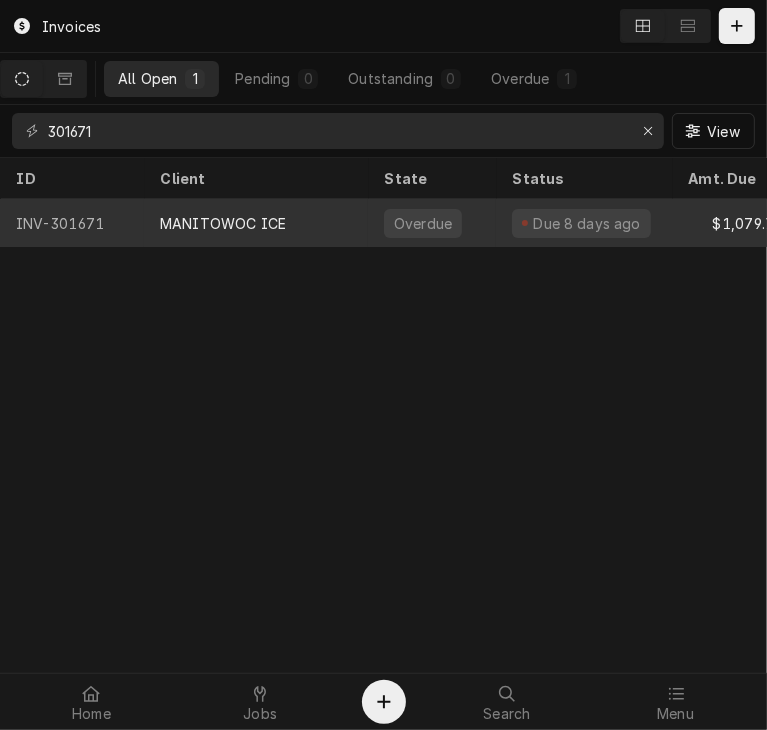 click on "MANITOWOC ICE" at bounding box center (223, 223) 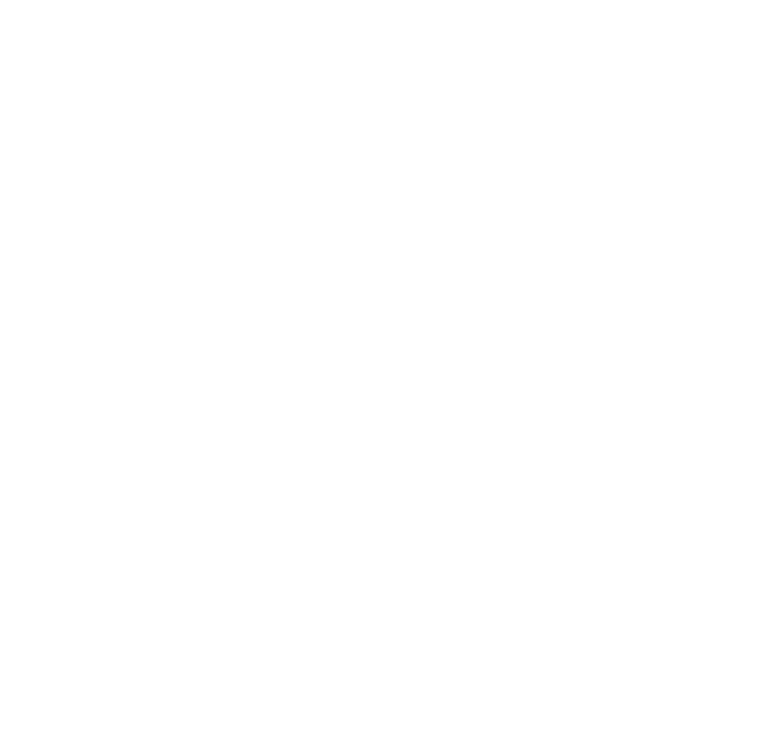 scroll, scrollTop: 0, scrollLeft: 0, axis: both 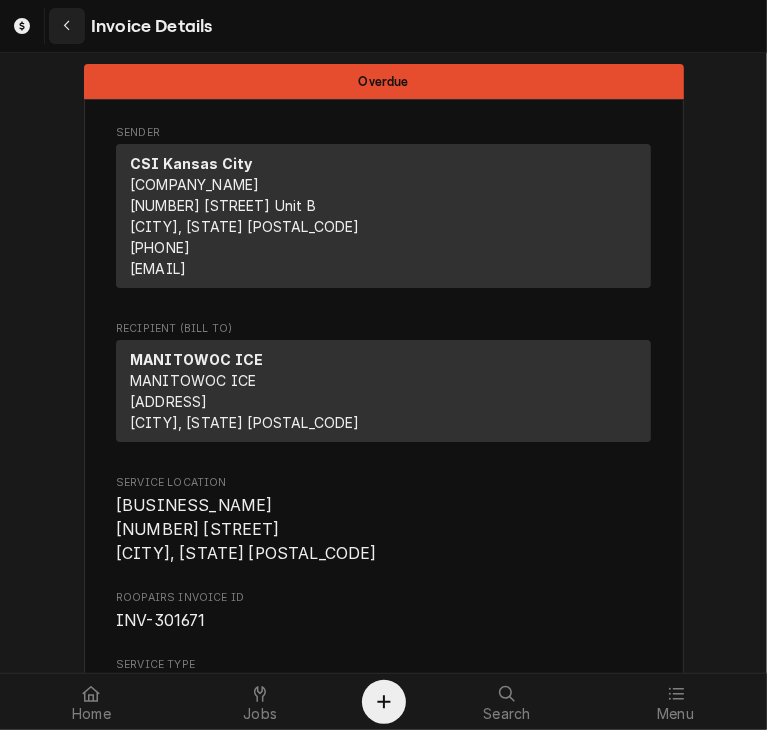 click at bounding box center (67, 26) 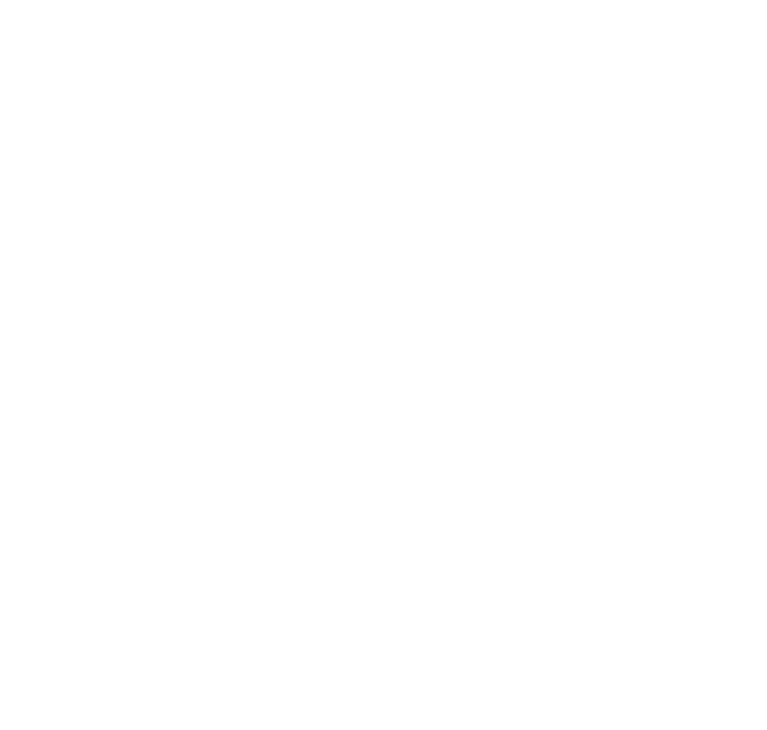 scroll, scrollTop: 0, scrollLeft: 0, axis: both 